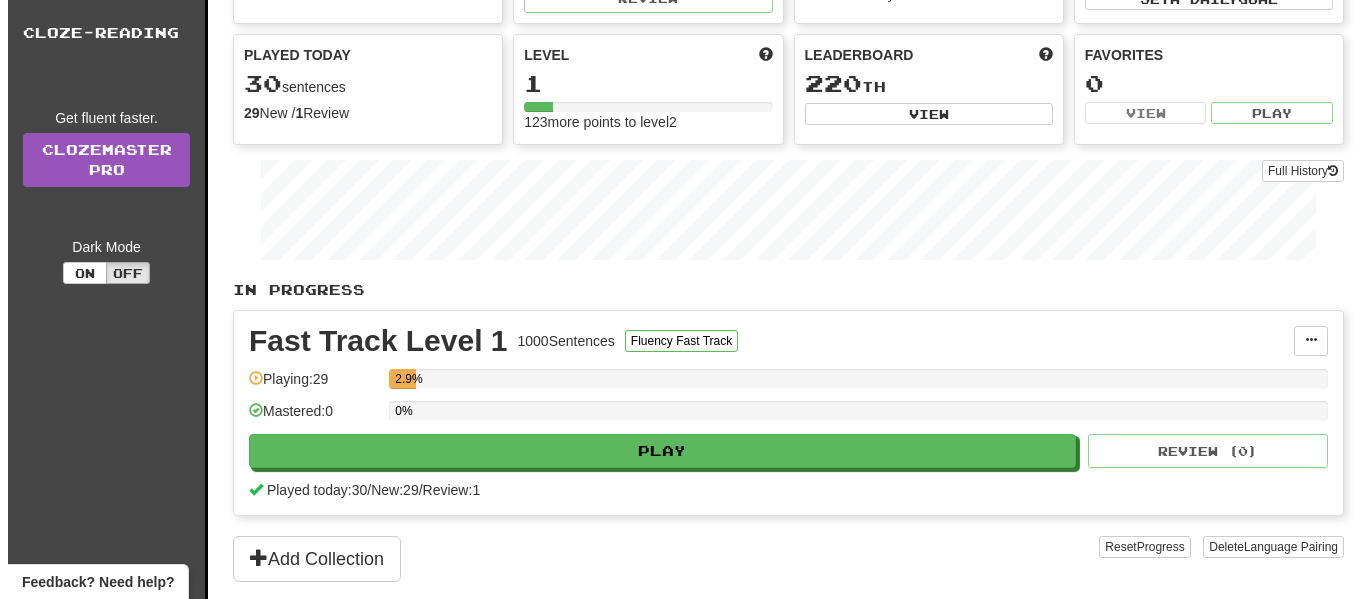scroll, scrollTop: 199, scrollLeft: 0, axis: vertical 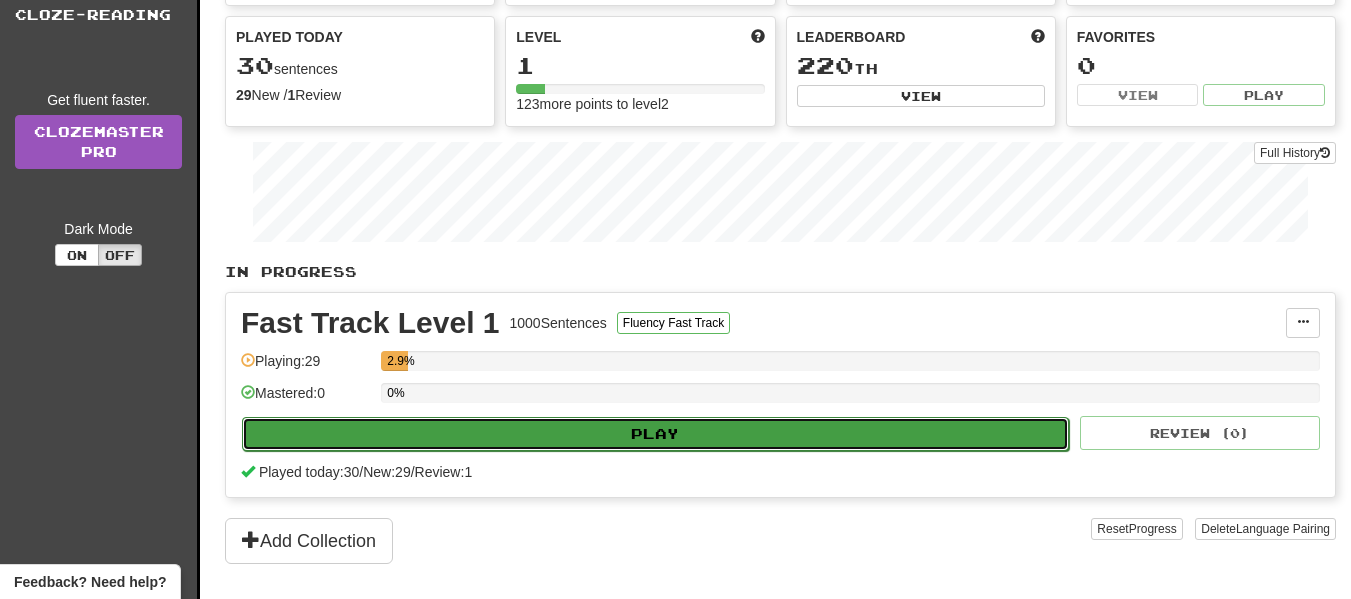 click on "Play" at bounding box center [655, 434] 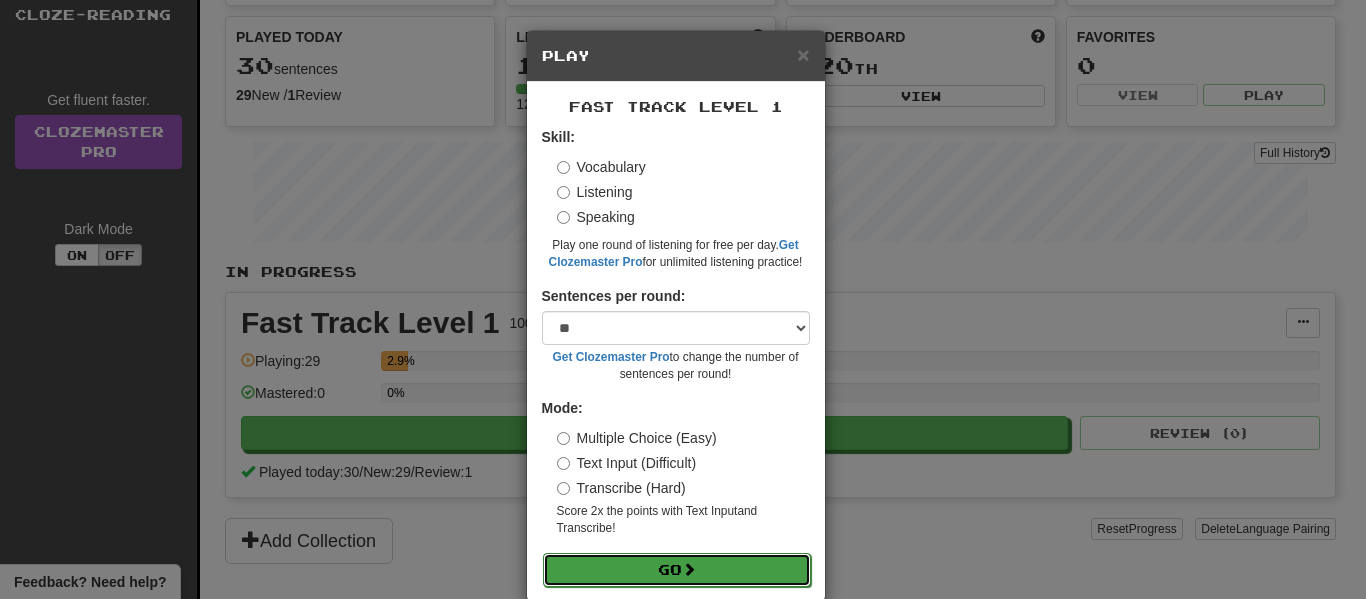 click on "Go" at bounding box center [677, 570] 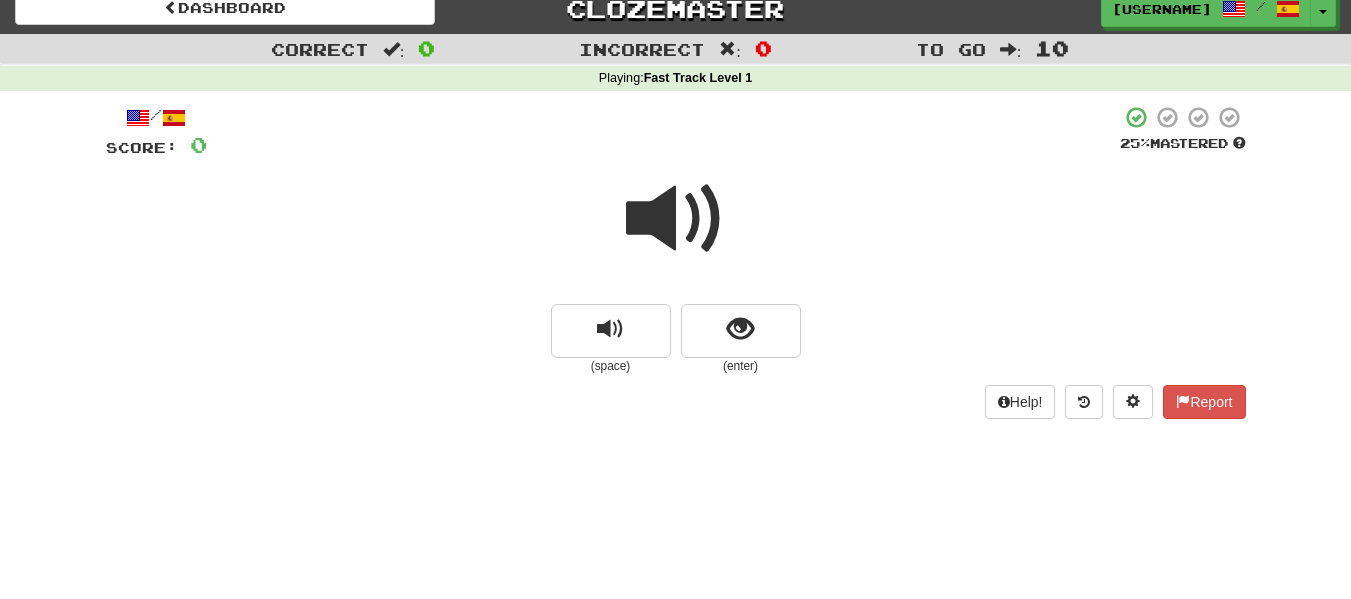 scroll, scrollTop: 0, scrollLeft: 0, axis: both 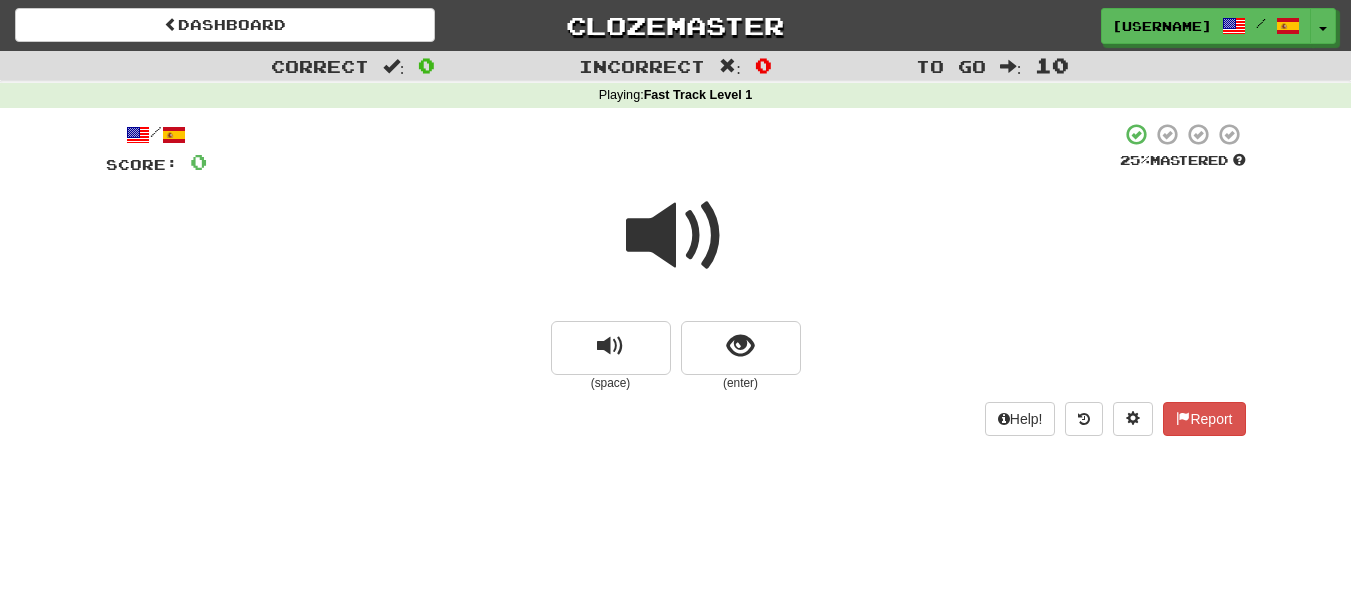 click on "Help!  Report" at bounding box center (676, 419) 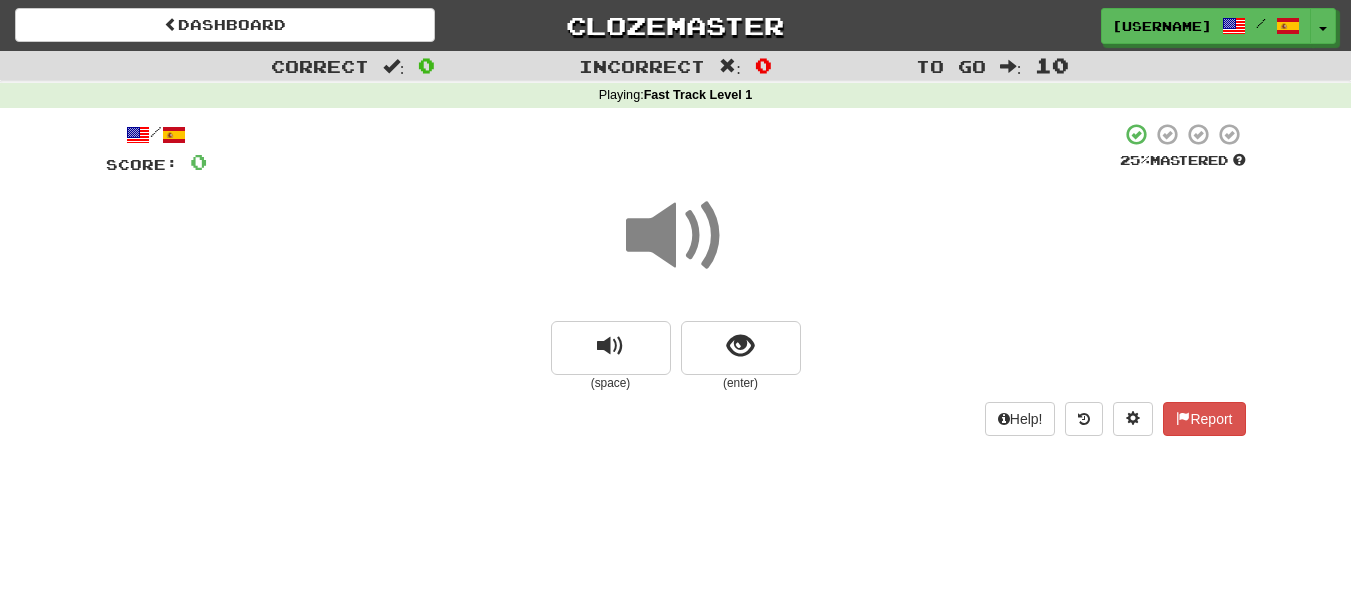 click at bounding box center (676, 236) 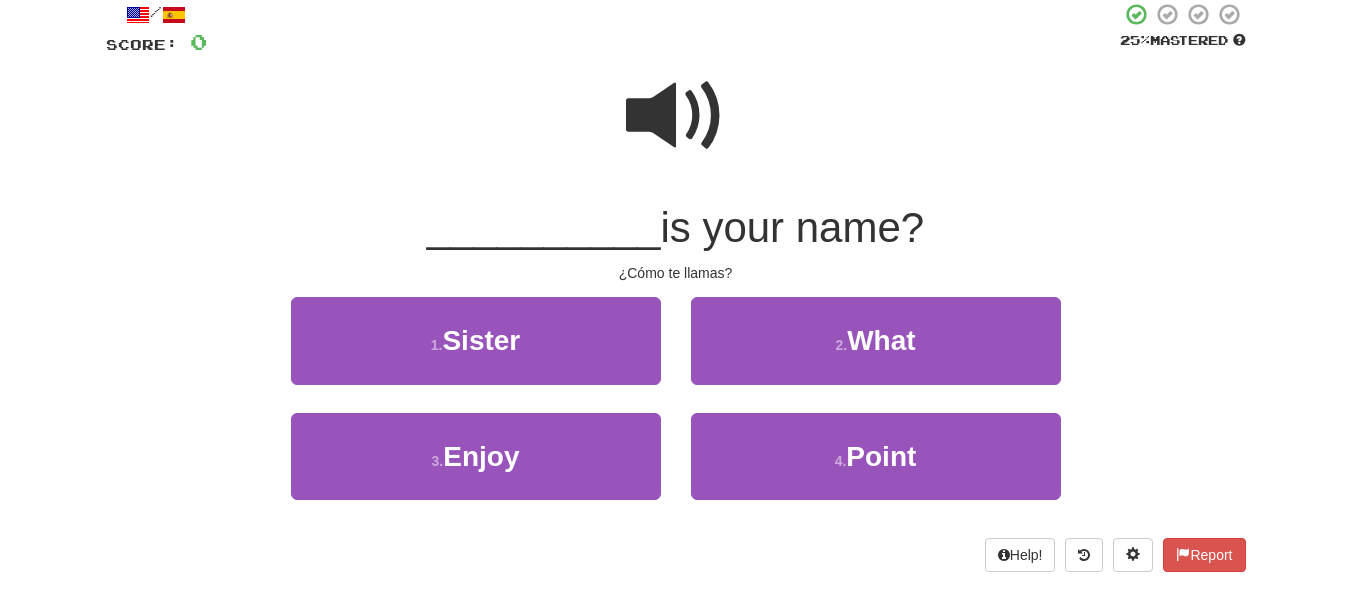 scroll, scrollTop: 121, scrollLeft: 0, axis: vertical 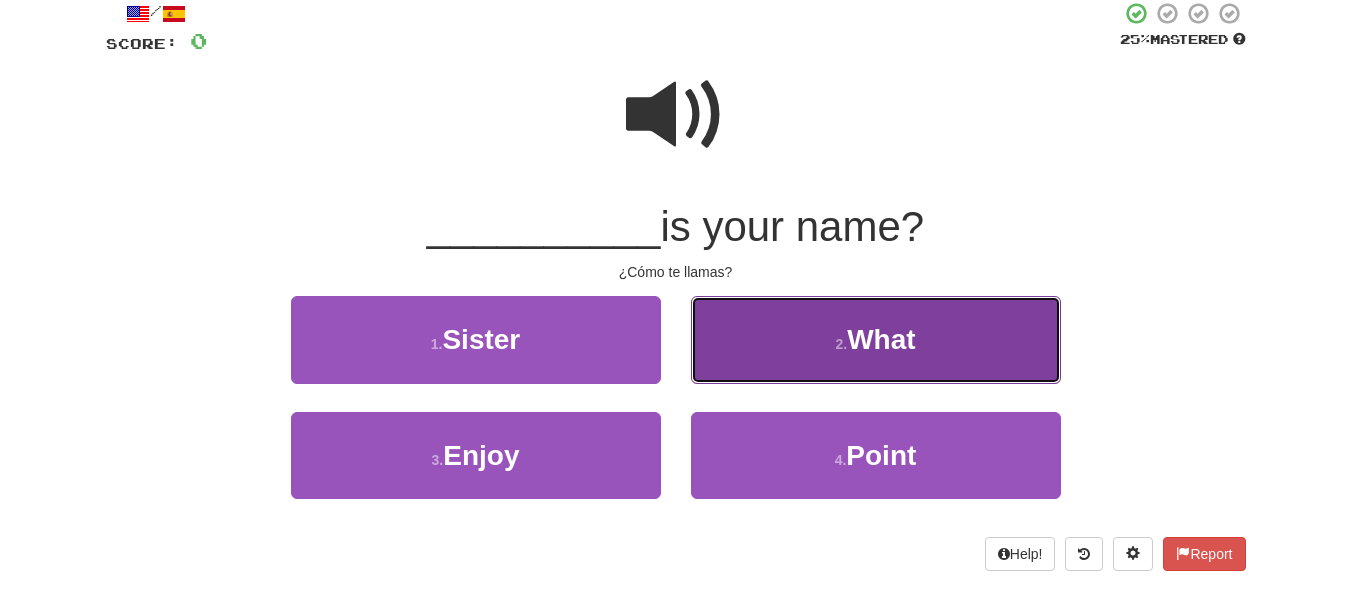 click on "2 .  What" at bounding box center (876, 339) 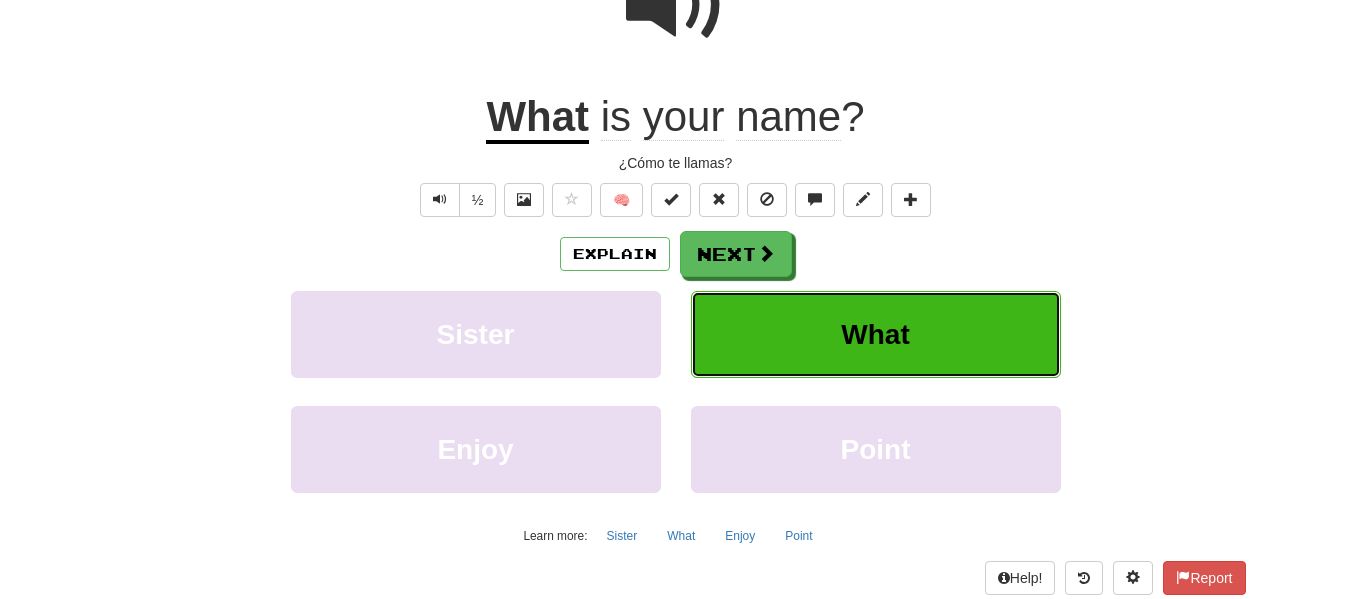 scroll, scrollTop: 245, scrollLeft: 0, axis: vertical 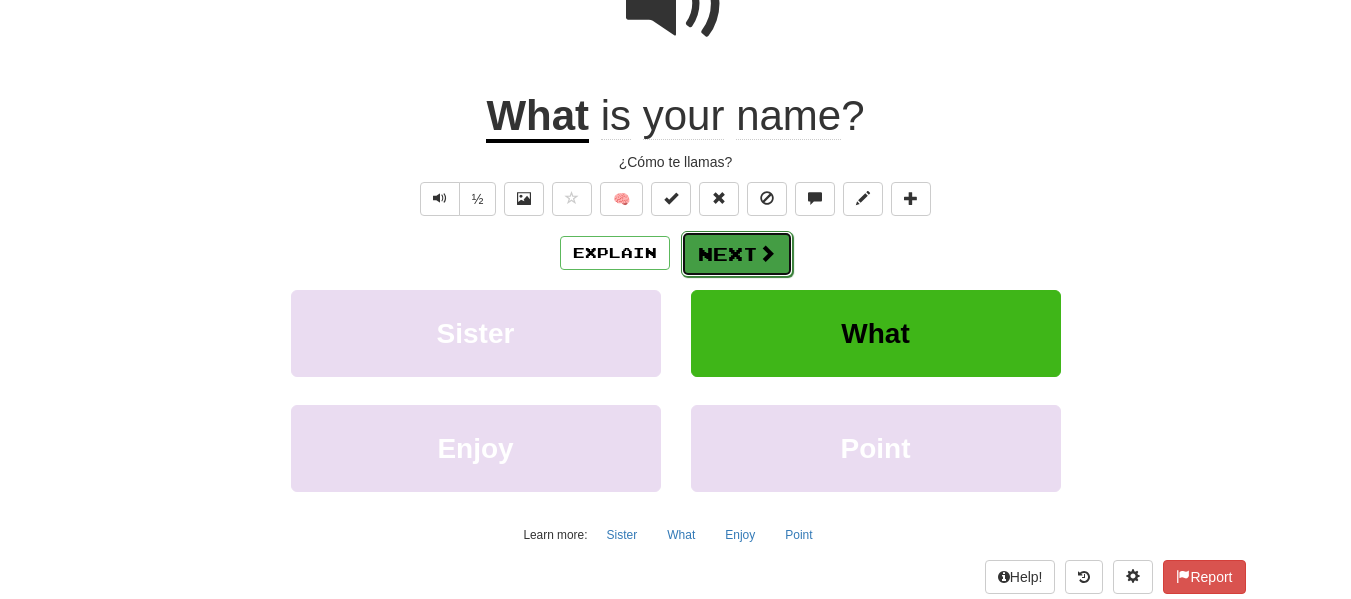 click on "Next" at bounding box center (737, 254) 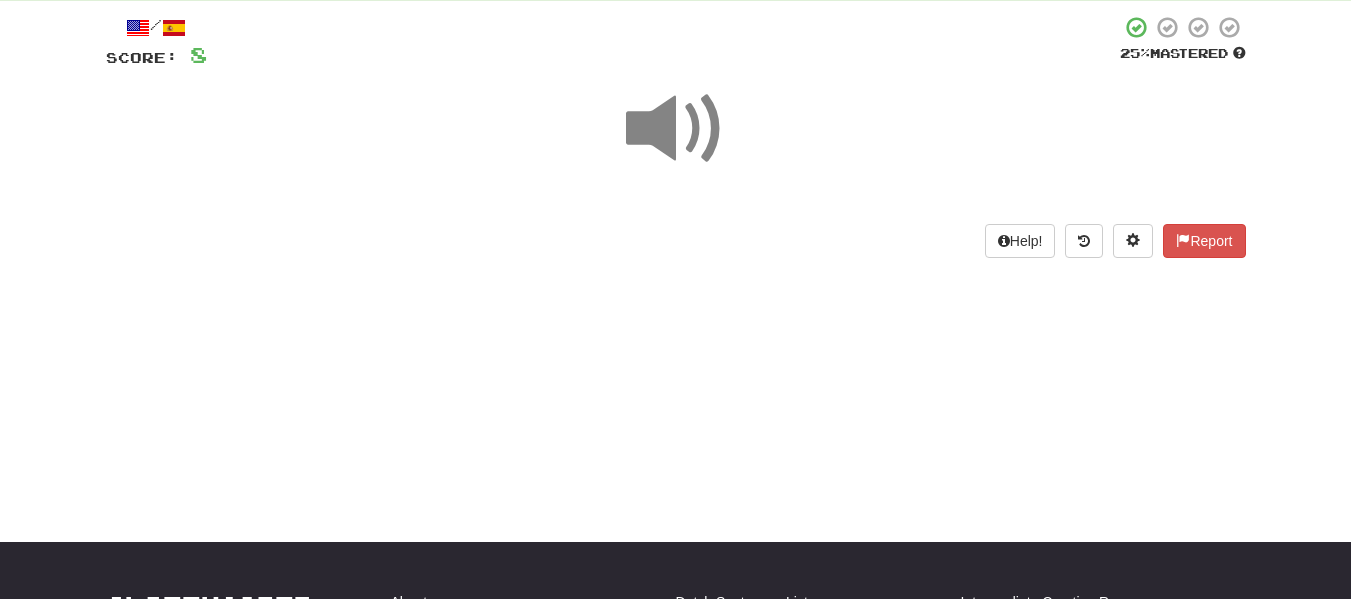 scroll, scrollTop: 108, scrollLeft: 0, axis: vertical 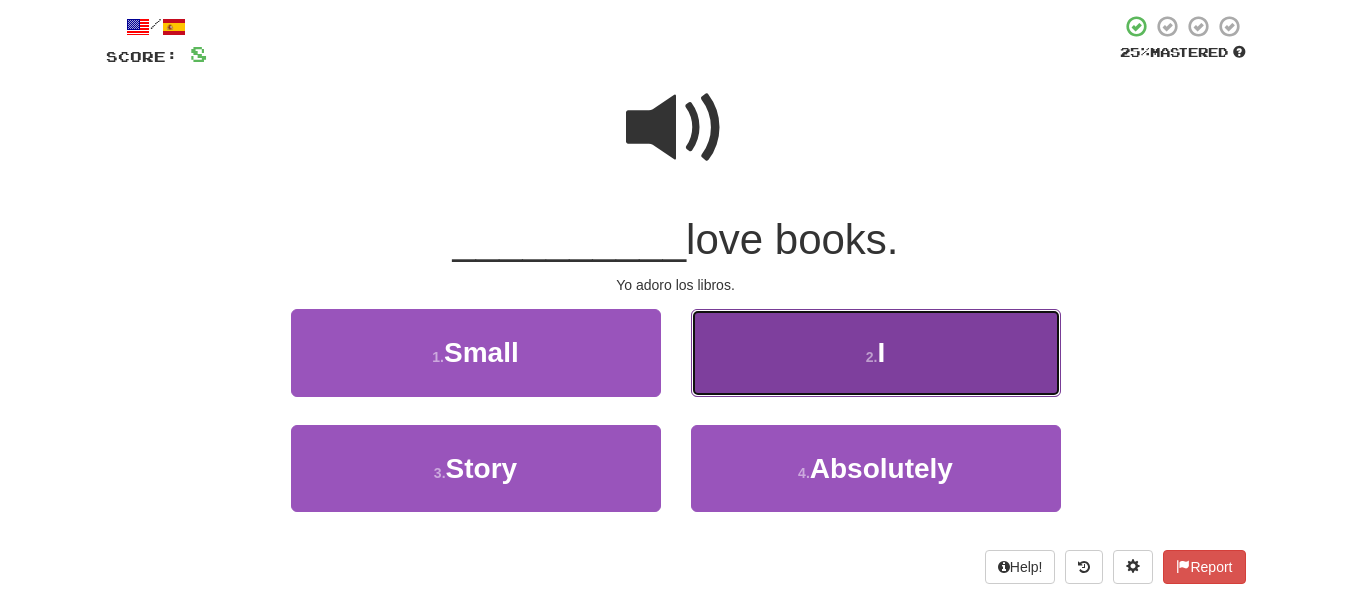 click on "2 .  I" at bounding box center (876, 352) 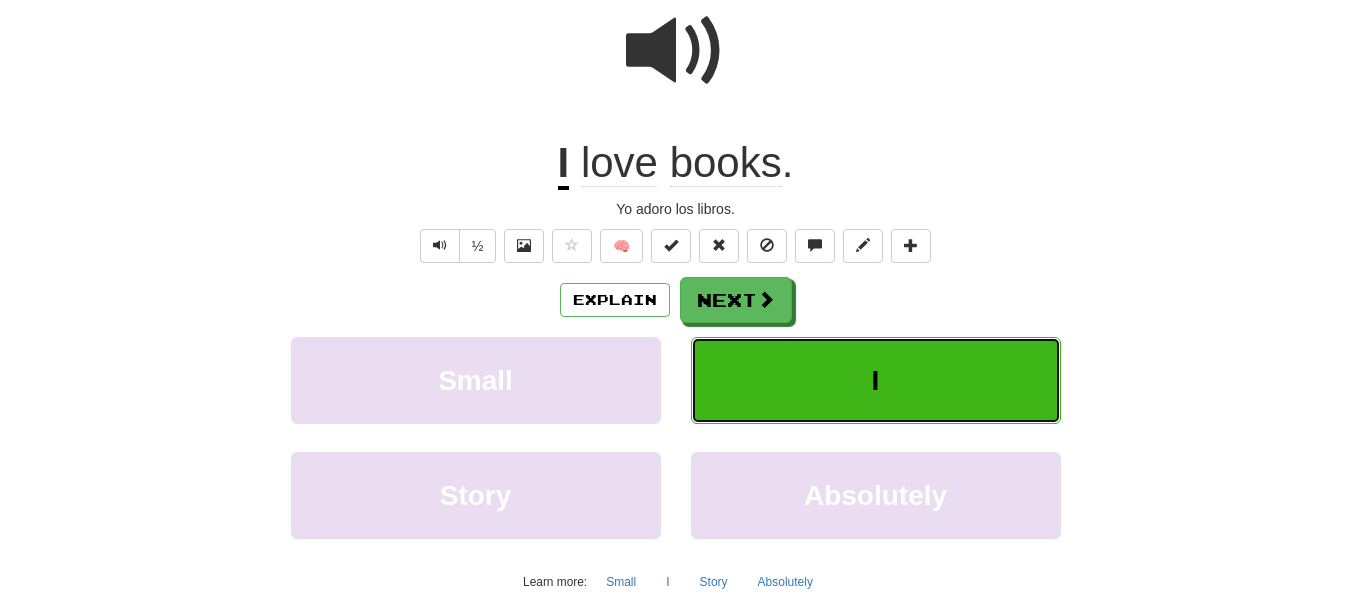 scroll, scrollTop: 216, scrollLeft: 0, axis: vertical 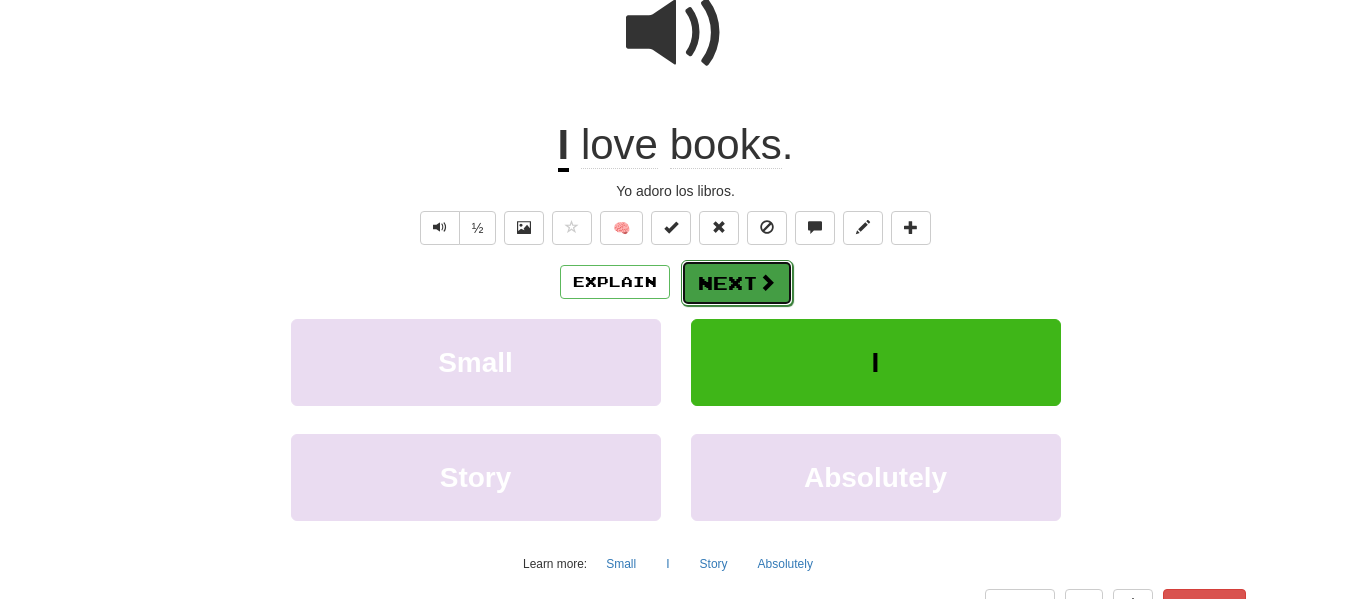 click on "Next" at bounding box center [737, 283] 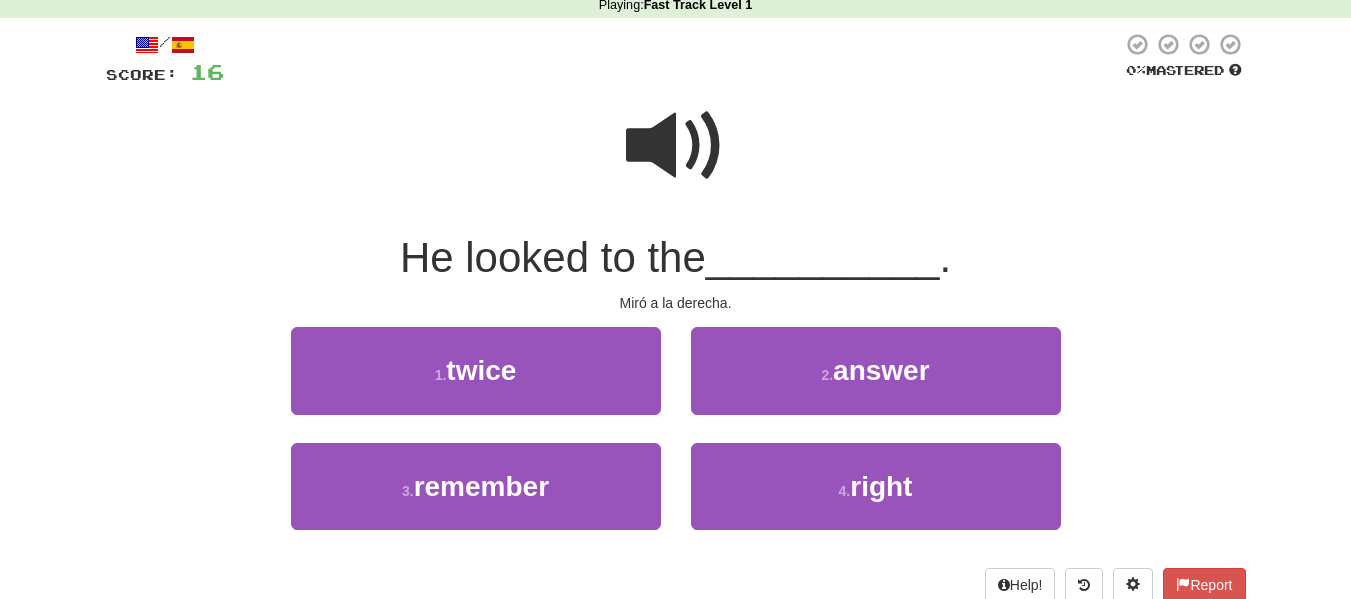 scroll, scrollTop: 93, scrollLeft: 0, axis: vertical 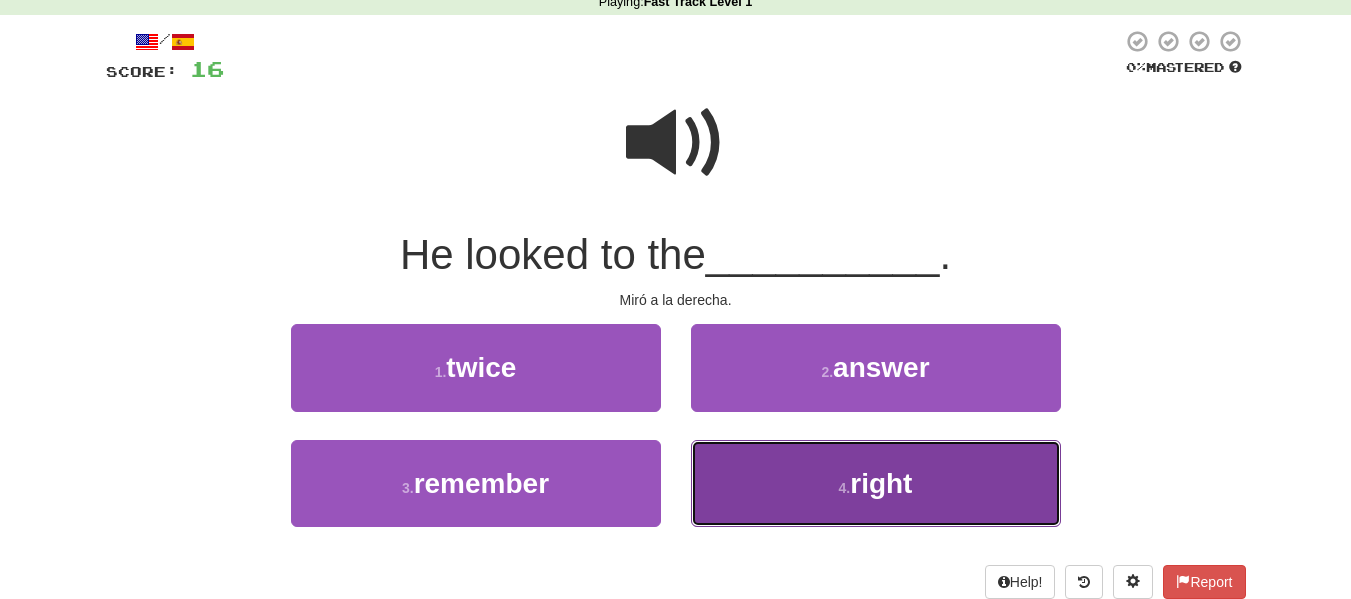 click on "4 .  right" at bounding box center (876, 483) 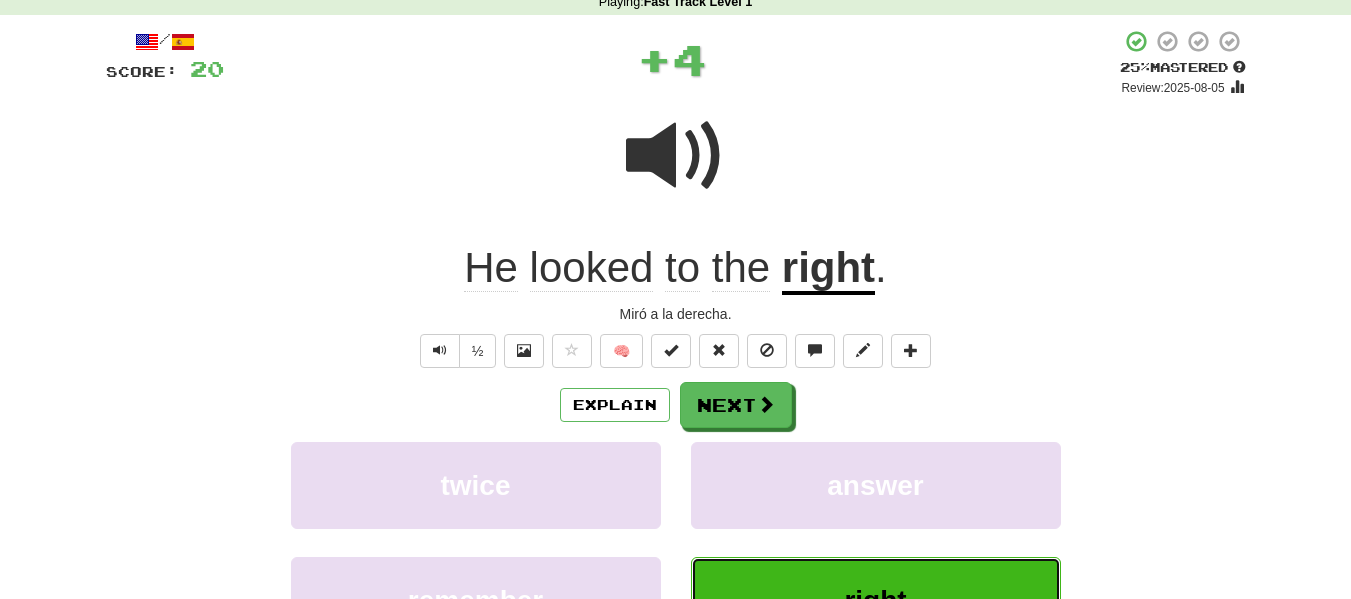 type 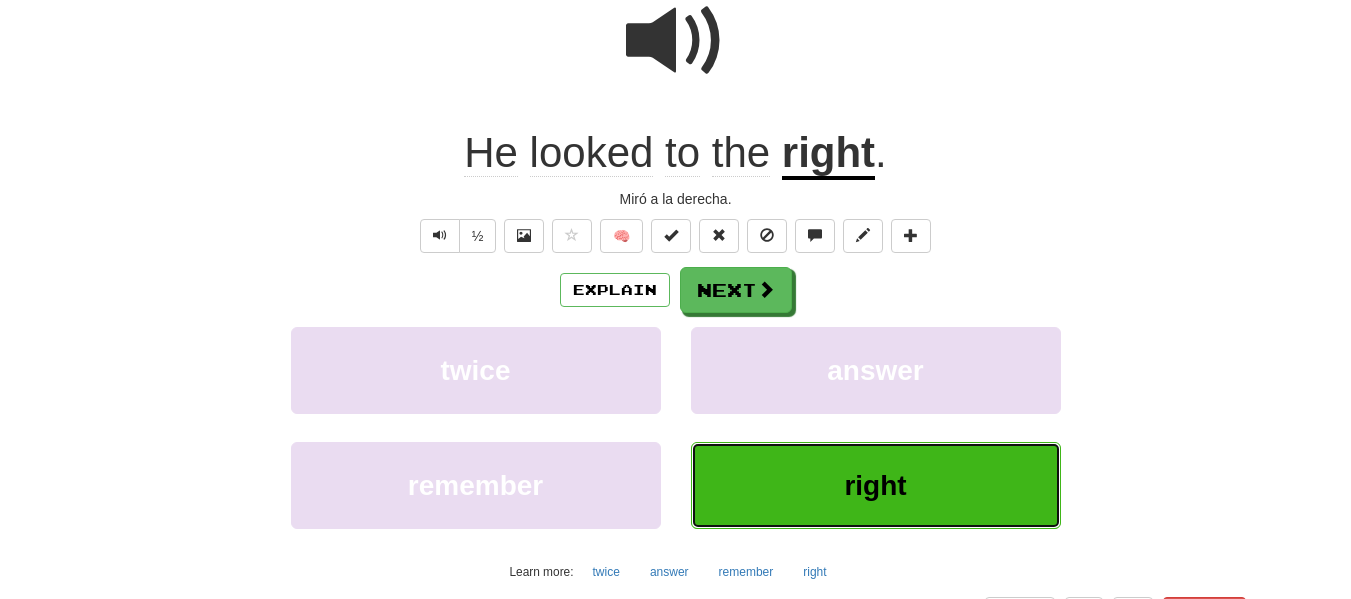 scroll, scrollTop: 209, scrollLeft: 0, axis: vertical 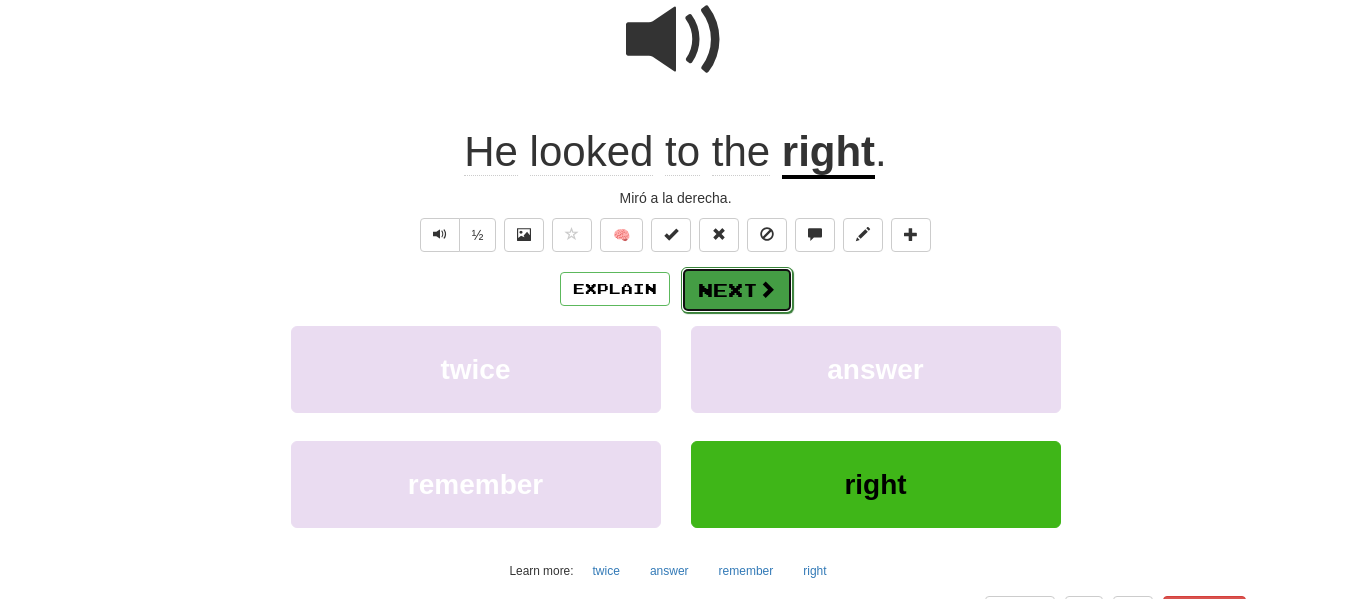 click on "Next" at bounding box center (737, 290) 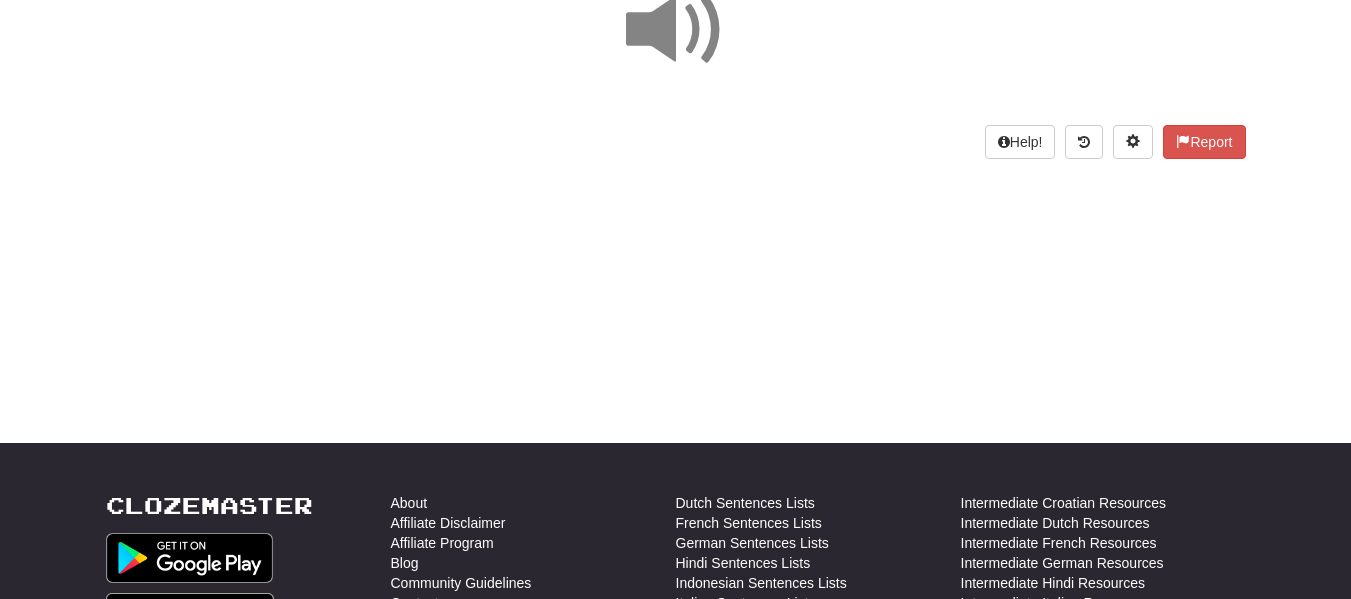 scroll, scrollTop: 207, scrollLeft: 0, axis: vertical 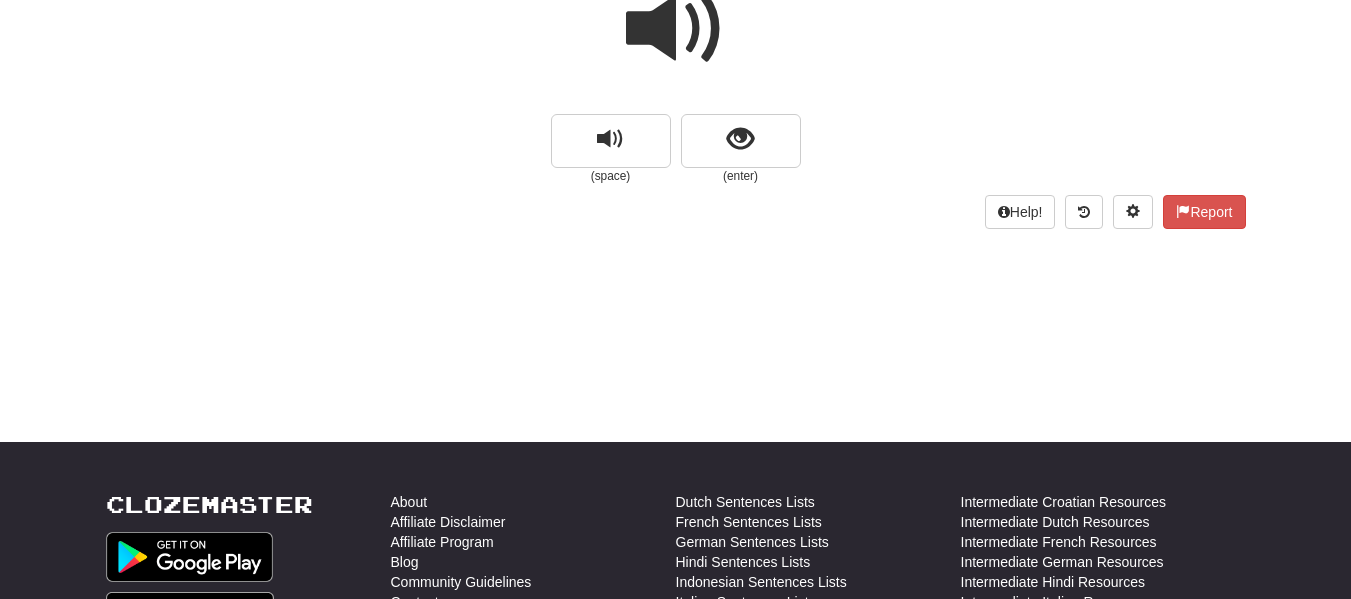 click on "Dashboard
Clozemaster
[USERNAME]
/
Toggle Dropdown
Dashboard
Leaderboard
Activity Feed
Notifications
Profile
Discussions
English
/
Español
Streak:
1
Review:
20
Points Today: 0
Languages
Account
Logout
[USERNAME]
/
Toggle Dropdown
Dashboard
Leaderboard
Activity Feed
Notifications
Profile
Discussions
English
/
Español
Streak:
1
Review:
20
Points Today: 0
Languages
Account
Logout
clozemaster
Correct   :   3 Incorrect   :   0 To go   :   7 Playing :  Fast Track Level 1  /  Score:   20 0 %  Mastered (space) (enter)  Help!  Report" at bounding box center (675, 92) 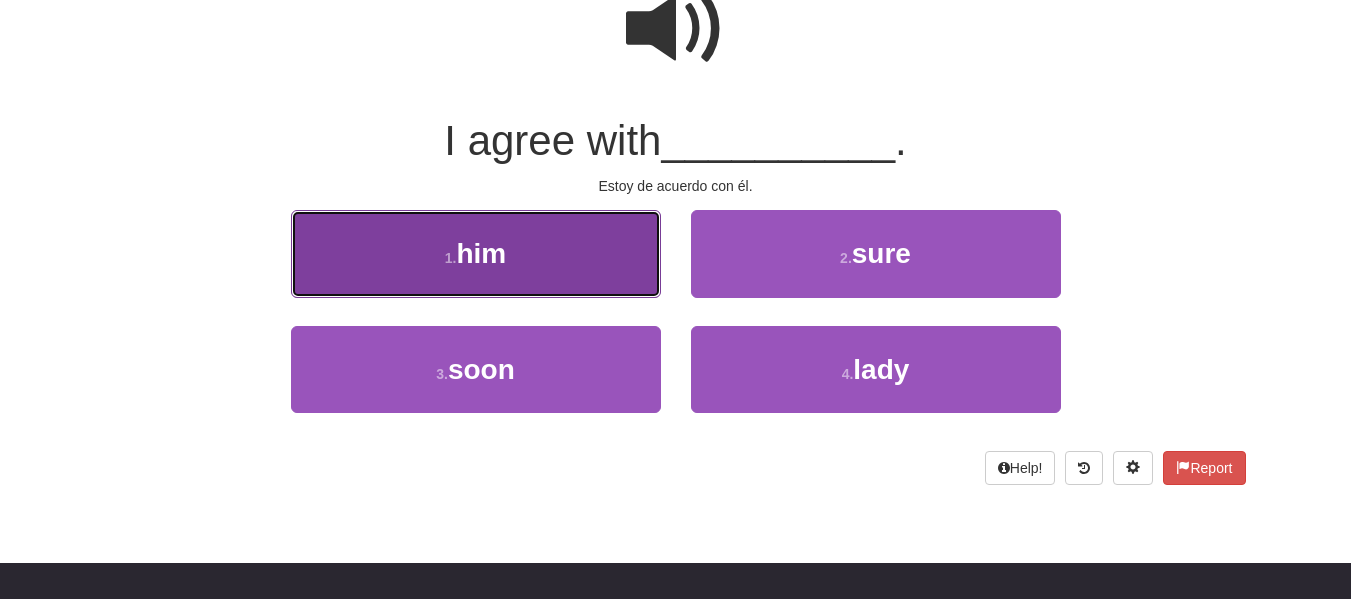 click on "1 .  him" at bounding box center [476, 253] 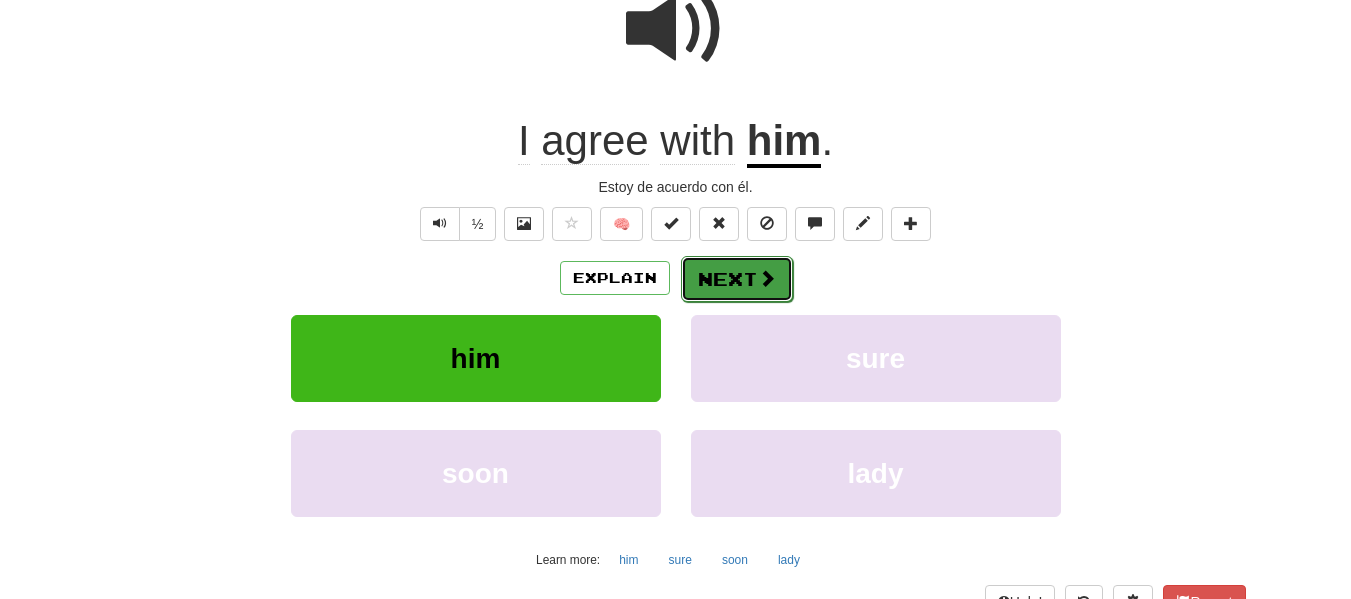 click on "Next" at bounding box center (737, 279) 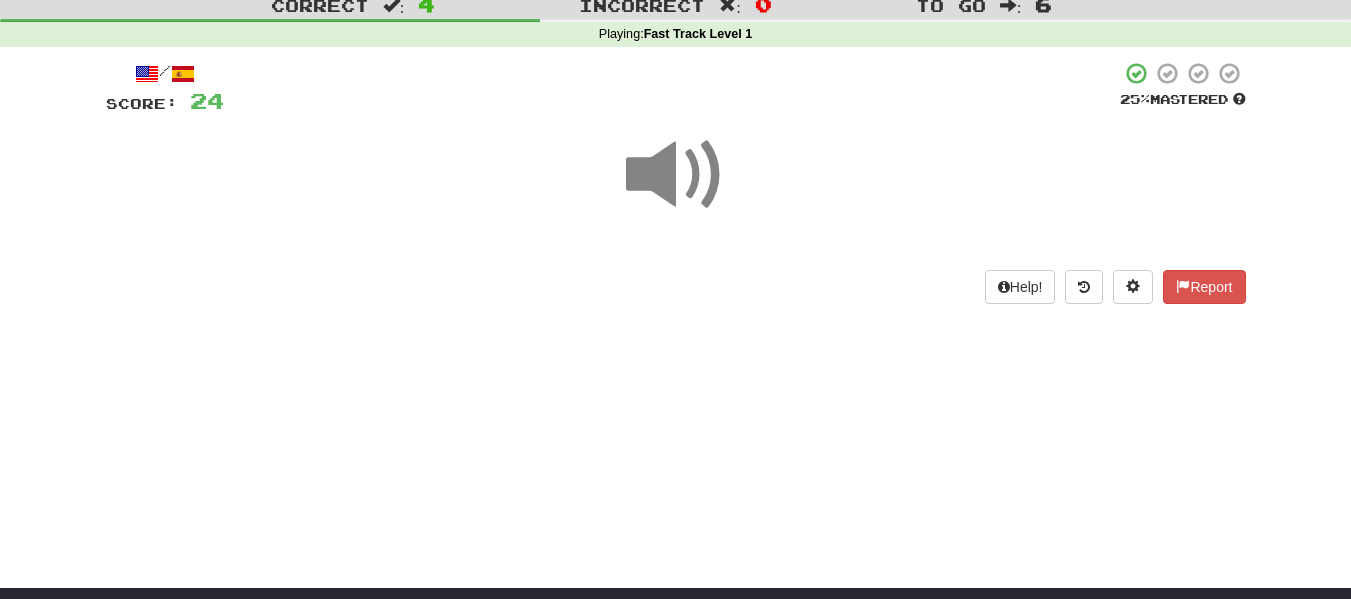 scroll, scrollTop: 142, scrollLeft: 0, axis: vertical 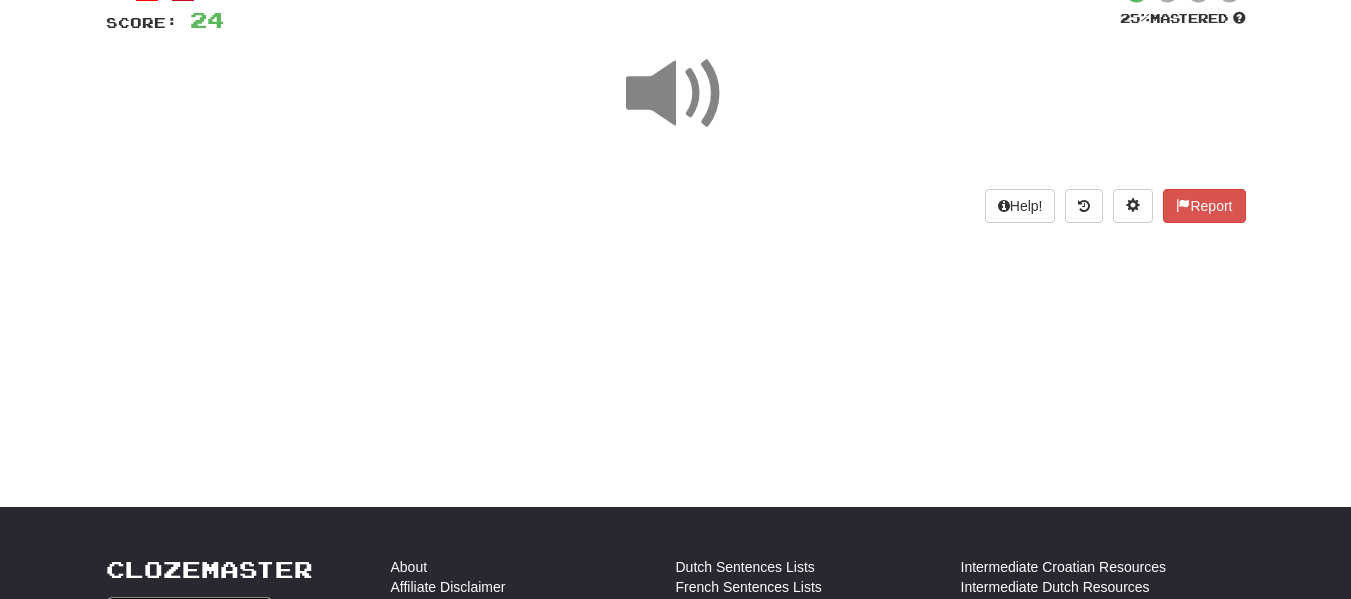 click on "Dashboard
Clozemaster
[USERNAME]
/
Toggle Dropdown
Dashboard
Leaderboard
Activity Feed
Notifications
Profile
Discussions
English
/
Español
Streak:
1
Review:
20
Points Today: 0
Languages
Account
Logout
[USERNAME]
/
Toggle Dropdown
Dashboard
Leaderboard
Activity Feed
Notifications
Profile
Discussions
English
/
Español
Streak:
1
Review:
20
Points Today: 0
Languages
Account
Logout
clozemaster
Correct   :   4 Incorrect   :   0 To go   :   6 Playing :  Fast Track Level 1  /  Score:   24 25 %  Mastered  Help!  Report" at bounding box center (675, 157) 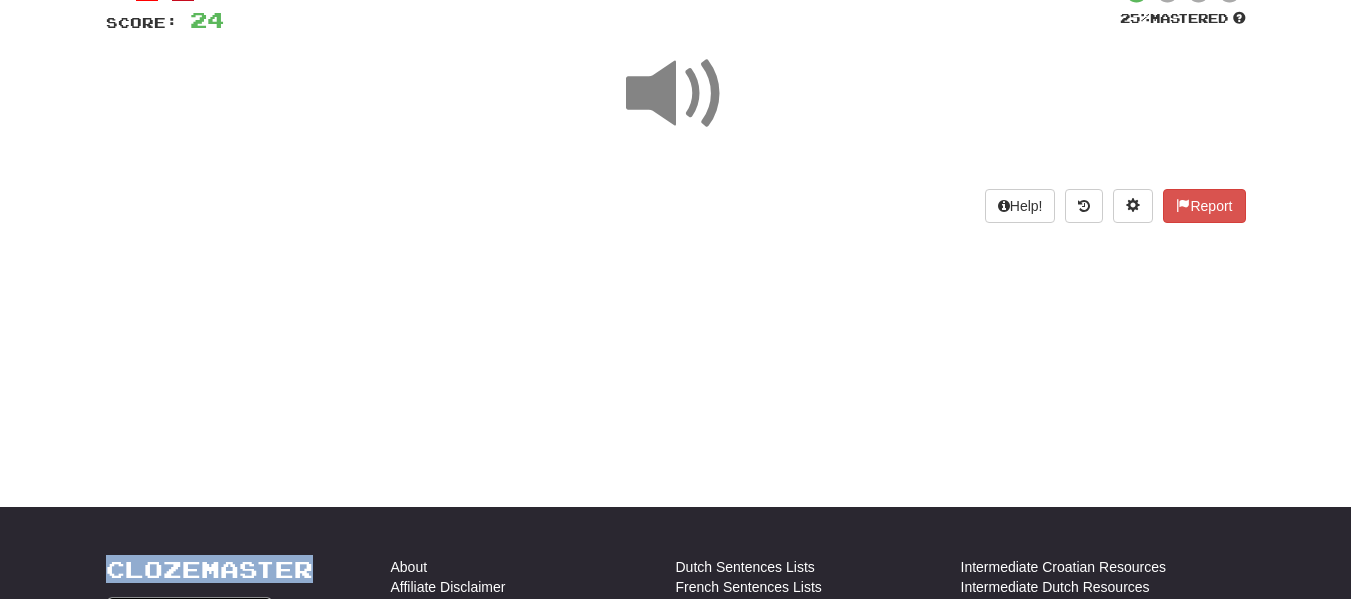 click on "Dashboard
Clozemaster
[USERNAME]
/
Toggle Dropdown
Dashboard
Leaderboard
Activity Feed
Notifications
Profile
Discussions
English
/
Español
Streak:
1
Review:
20
Points Today: 0
Languages
Account
Logout
[USERNAME]
/
Toggle Dropdown
Dashboard
Leaderboard
Activity Feed
Notifications
Profile
Discussions
English
/
Español
Streak:
1
Review:
20
Points Today: 0
Languages
Account
Logout
clozemaster
Correct   :   4 Incorrect   :   0 To go   :   6 Playing :  Fast Track Level 1  /  Score:   24 25 %  Mastered  Help!  Report" at bounding box center (675, 157) 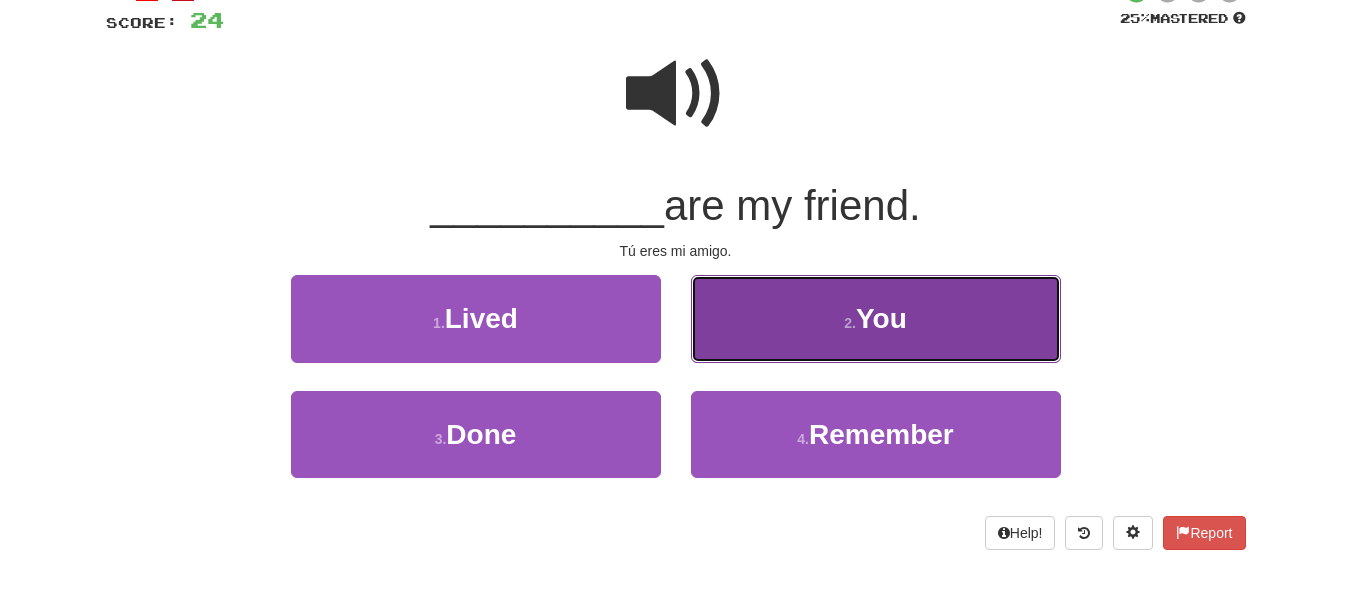 click on "2 .  You" at bounding box center [876, 318] 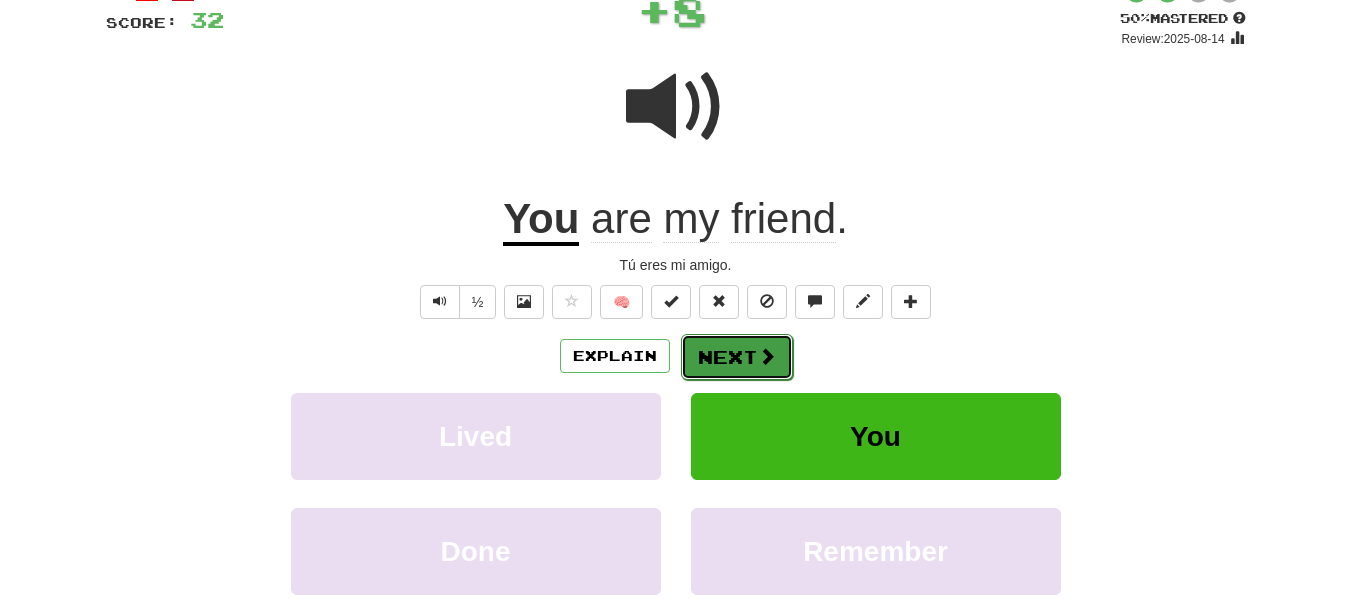 click on "Next" at bounding box center [737, 357] 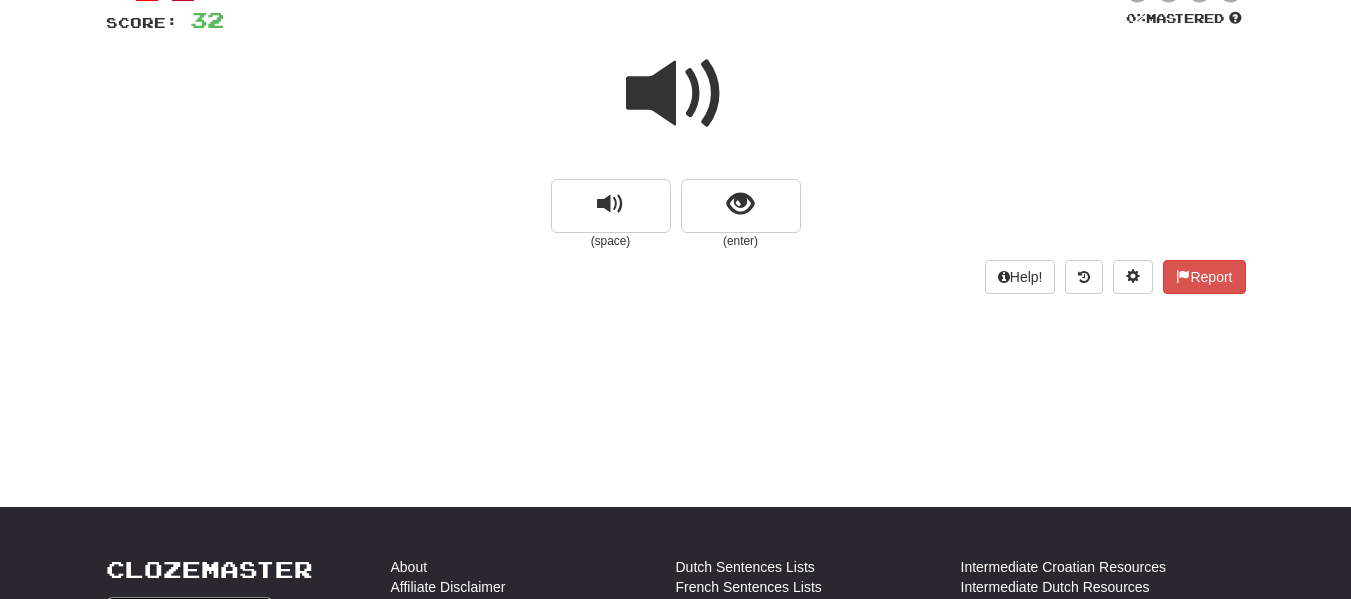 click on "Dashboard
Clozemaster
[USERNAME]
/
Toggle Dropdown
Dashboard
Leaderboard
Activity Feed
Notifications
Profile
Discussions
English
/
Español
Streak:
1
Review:
20
Points Today: 0
Languages
Account
Logout
[USERNAME]
/
Toggle Dropdown
Dashboard
Leaderboard
Activity Feed
Notifications
Profile
Discussions
English
/
Español
Streak:
1
Review:
20
Points Today: 0
Languages
Account
Logout
clozemaster
Correct   :   5 Incorrect   :   0 To go   :   5 Playing :  Fast Track Level 1  /  Score:   32 0 %  Mastered (space) (enter)  Help!  Report" at bounding box center (675, 157) 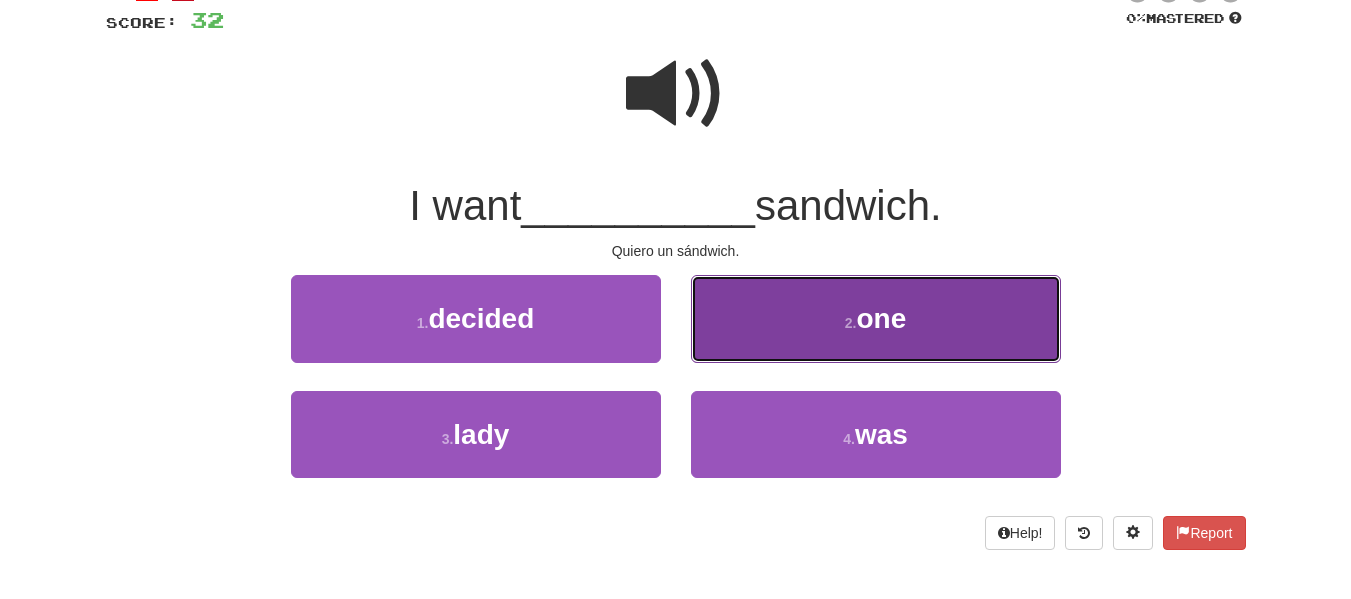 click on "2 . one" at bounding box center [876, 318] 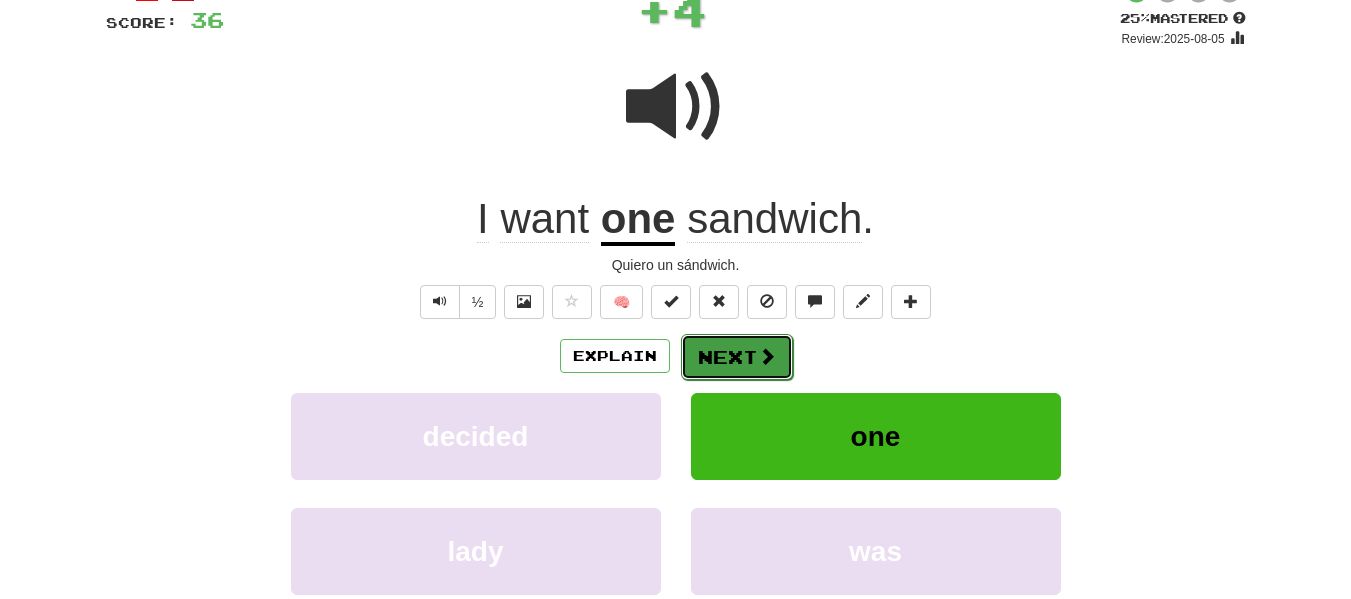click on "Next" at bounding box center (737, 357) 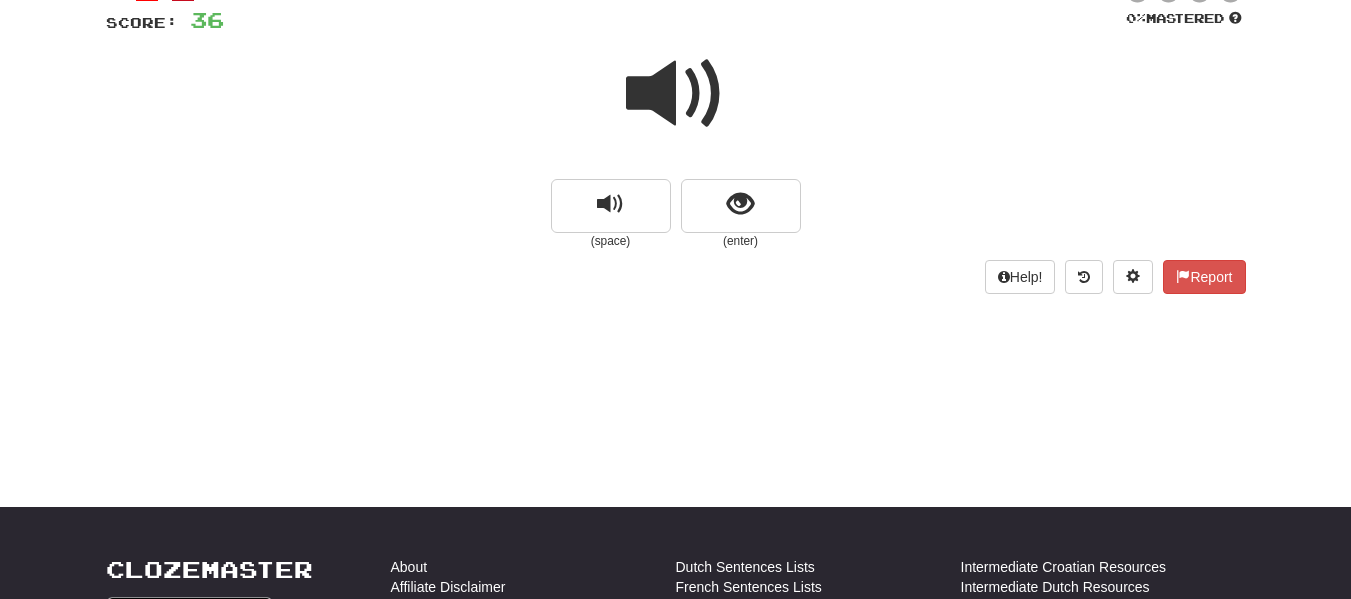 click at bounding box center [676, 94] 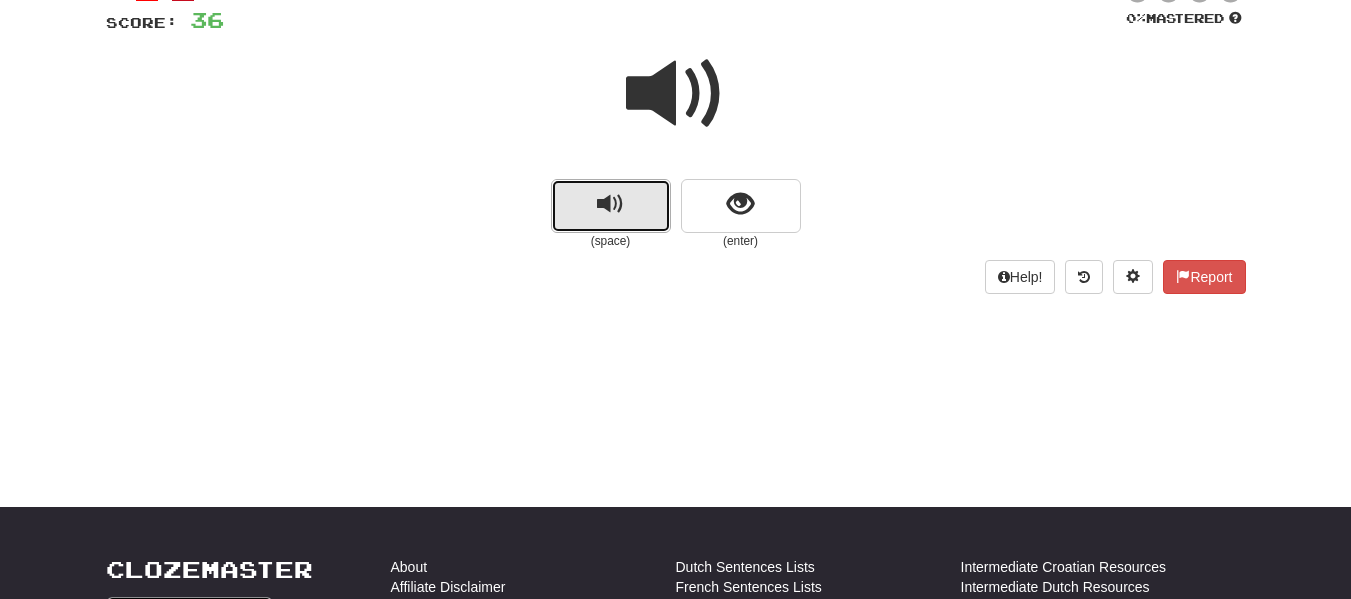 click at bounding box center (610, 204) 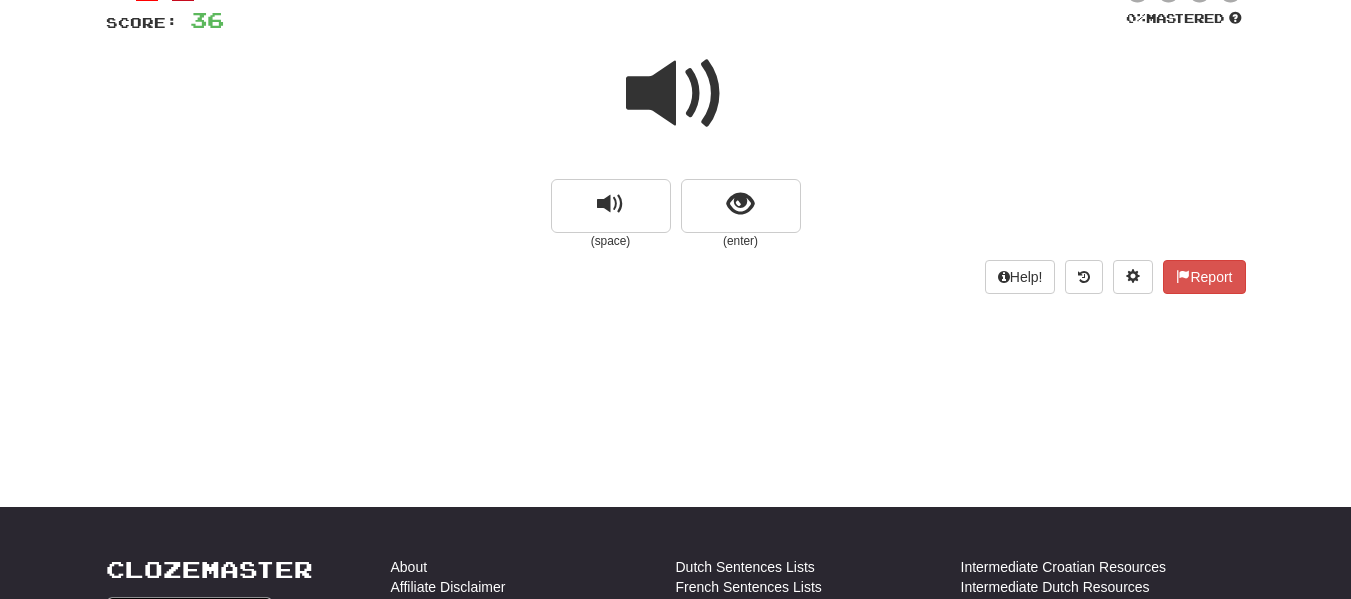 click on "Dashboard
Clozemaster
[USERNAME]
/
Toggle Dropdown
Dashboard
Leaderboard
Activity Feed
Notifications
Profile
Discussions
English
/
Español
Streak:
1
Review:
20
Points Today: 0
Languages
Account
Logout
[USERNAME]
/
Toggle Dropdown
Dashboard
Leaderboard
Activity Feed
Notifications
Profile
Discussions
English
/
Español
Streak:
1
Review:
20
Points Today: 0
Languages
Account
Logout
clozemaster
Correct   :   6 Incorrect   :   0 To go   :   4 Playing :  Fast Track Level 1  /  Score:   36 0 %  Mastered (space) (enter)  Help!  Report" at bounding box center (675, 157) 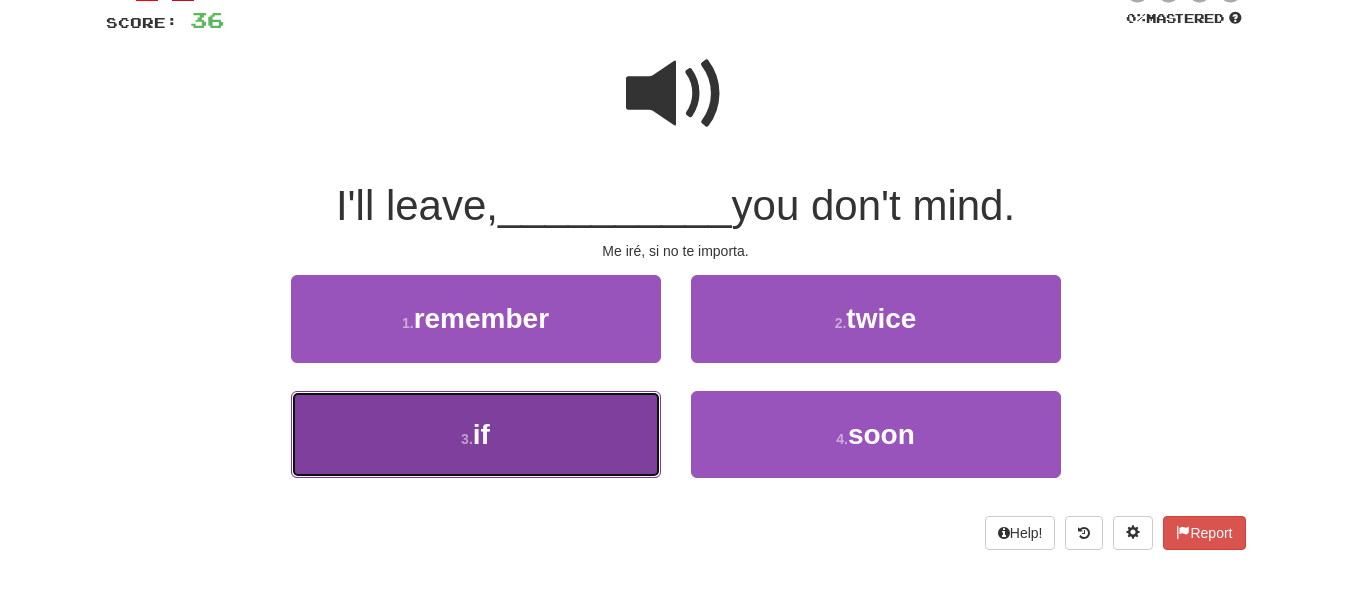 click on "3 . if" at bounding box center [476, 434] 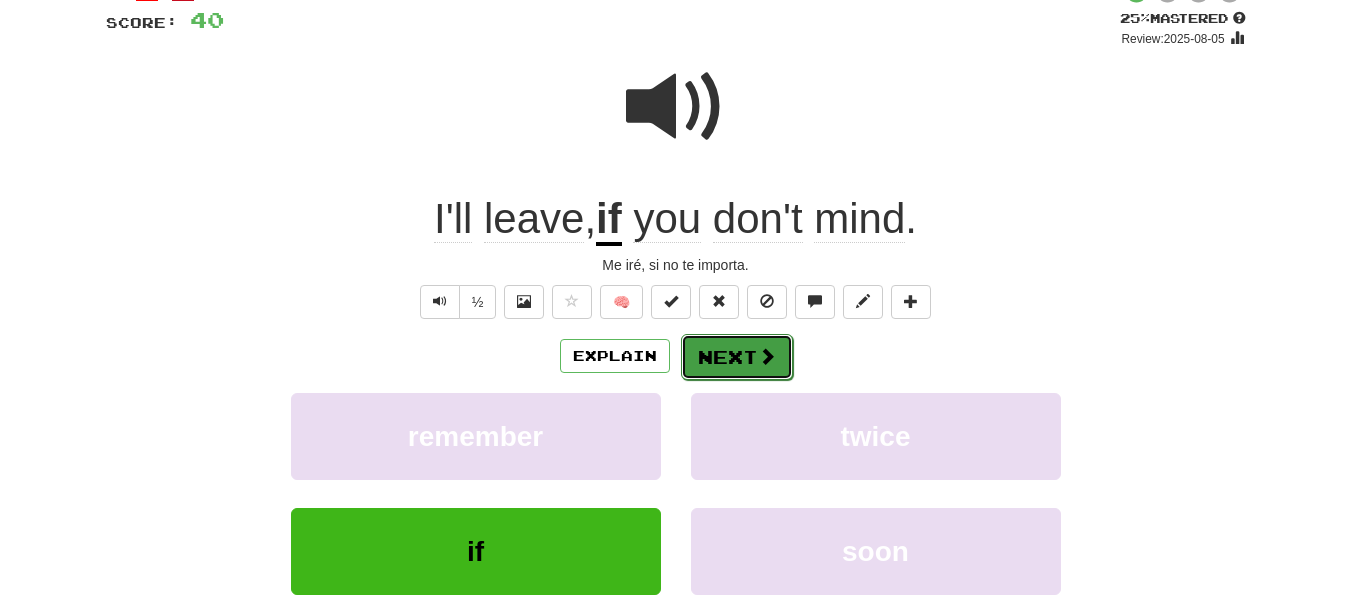 click on "Next" at bounding box center [737, 357] 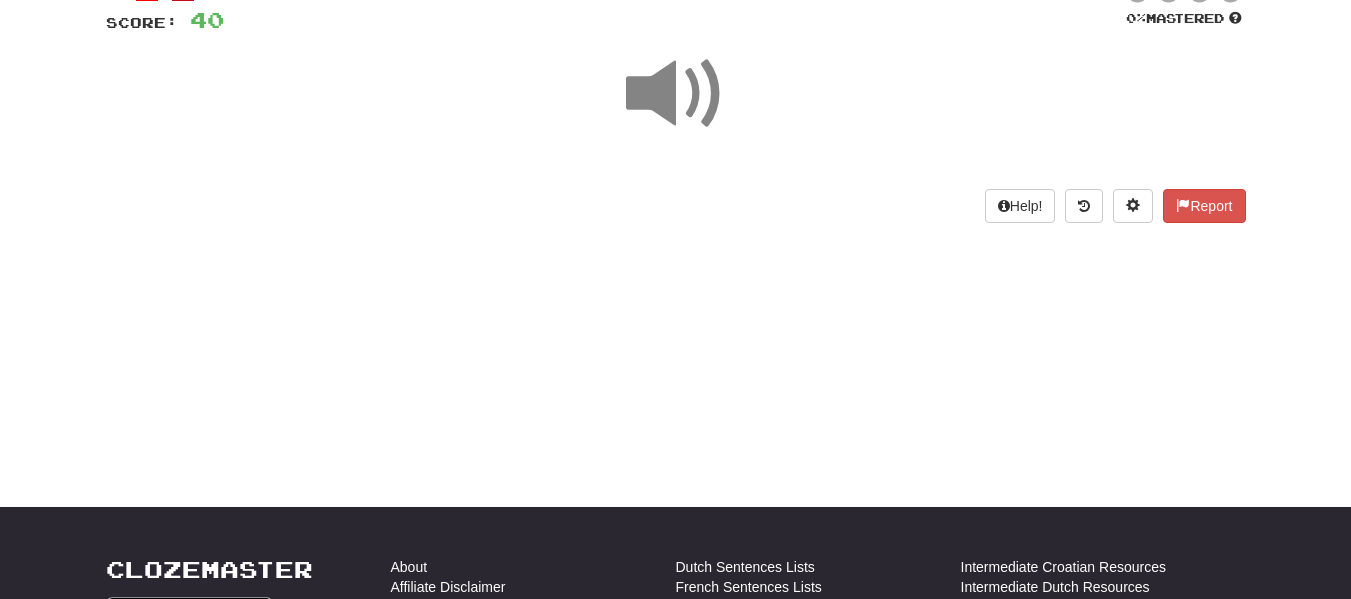 click at bounding box center [676, 94] 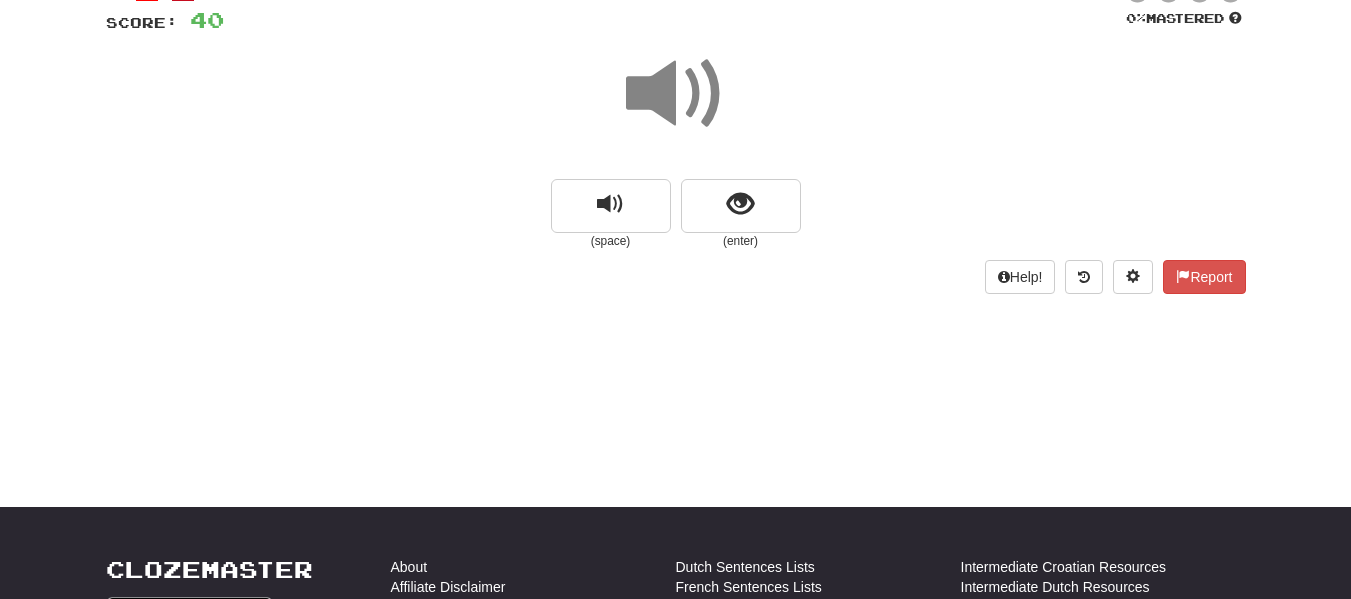 click at bounding box center [676, 94] 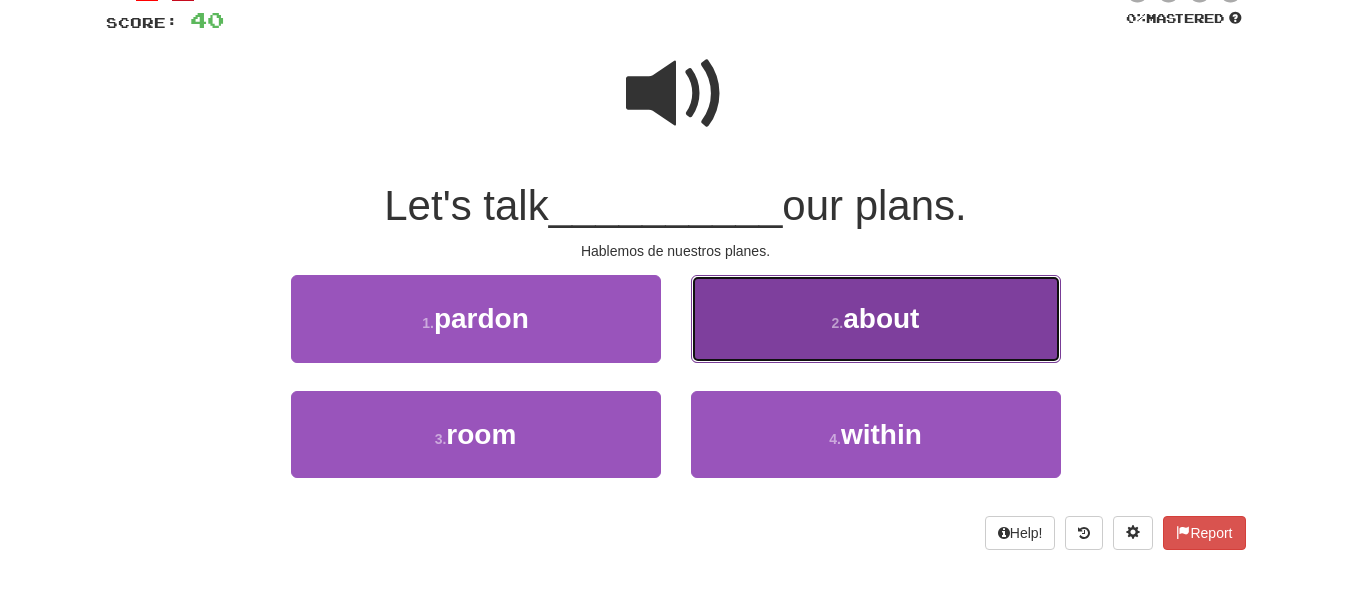 click on "2 .  about" at bounding box center [876, 318] 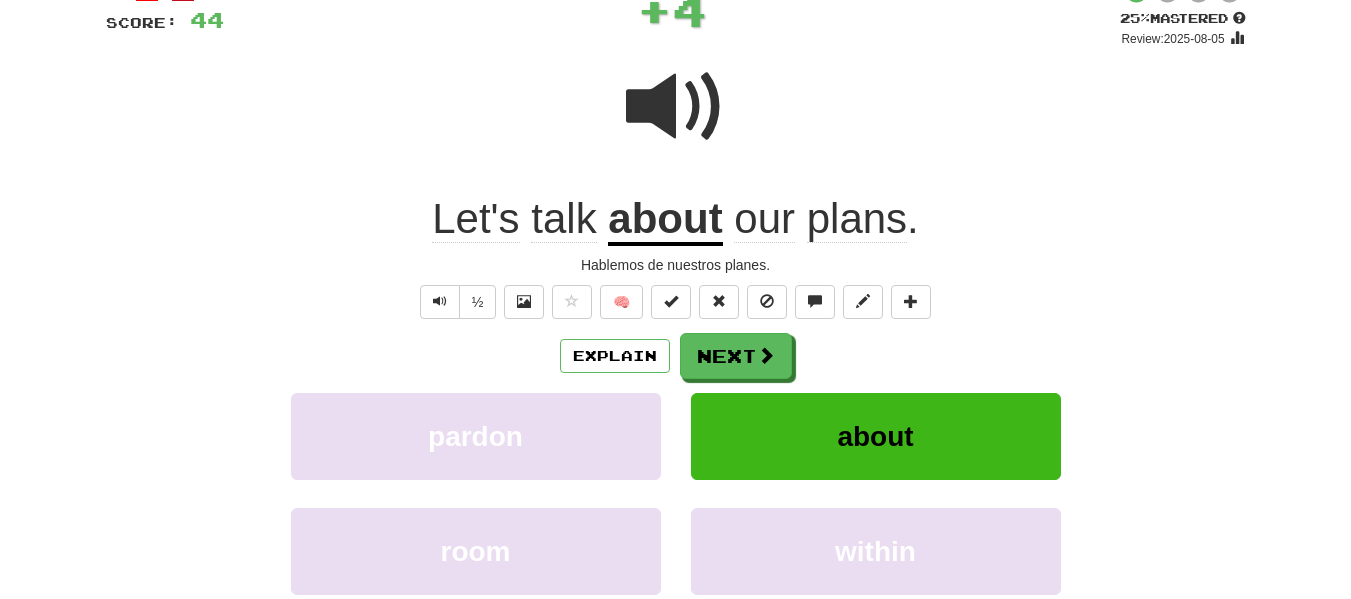 click on "/  Score:   44 + 4 25 %  Mastered Review:  [DATE] Let's   talk   about   our   plans . Hablemos de nuestros planes. ½ 🧠 Explain Next pardon about room within Learn more: pardon about room within  Help!  Report" at bounding box center [676, 338] 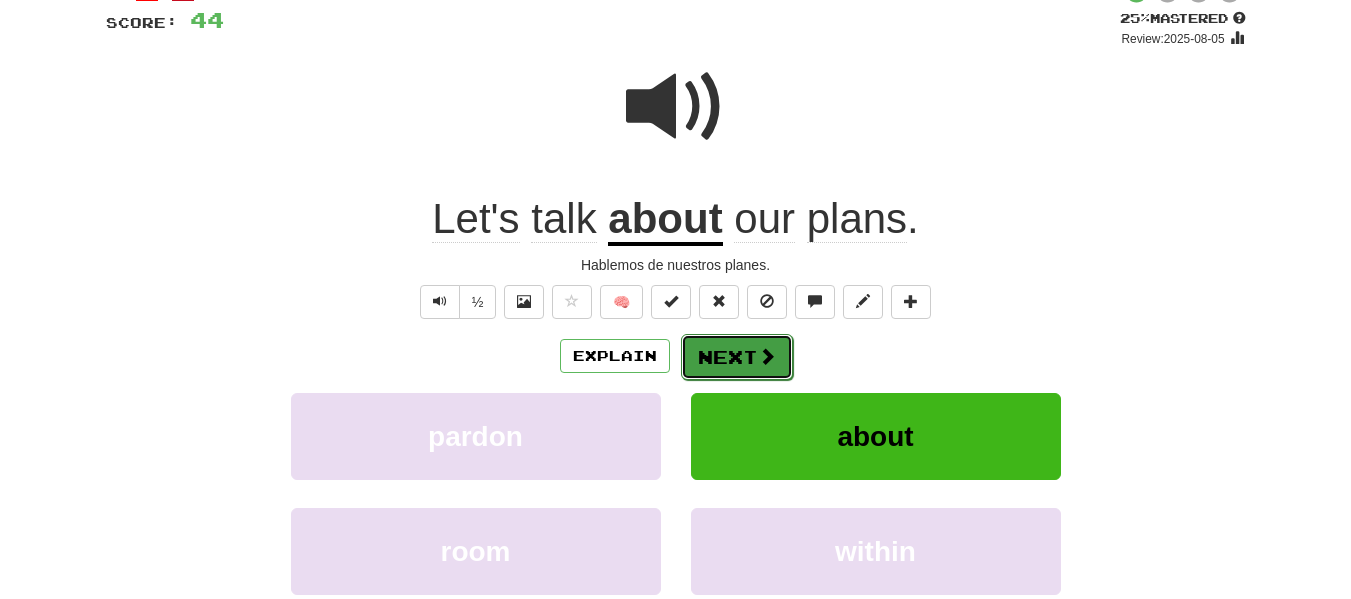 click on "Next" at bounding box center (737, 357) 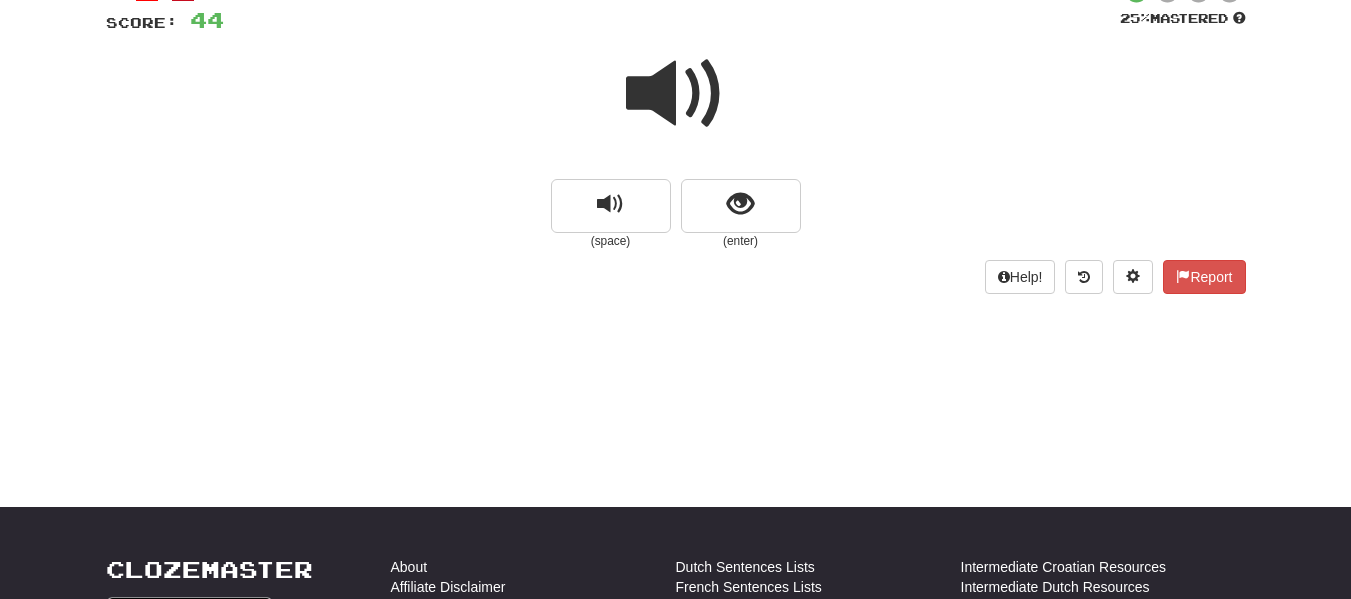 click on "Dashboard
Clozemaster
[USERNAME]
/
Toggle Dropdown
Dashboard
Leaderboard
Activity Feed
Notifications
Profile
Discussions
English
/
Español
Streak:
1
Review:
20
Points Today: 0
Languages
Account
Logout
[USERNAME]
/
Toggle Dropdown
Dashboard
Leaderboard
Activity Feed
Notifications
Profile
Discussions
English
/
Español
Streak:
1
Review:
20
Points Today: 0
Languages
Account
Logout
clozemaster
Correct   :   8 Incorrect   :   0 To go   :   2 Playing :  Fast Track Level 1  /  Score:   44 25 %  Mastered (space) (enter)  Help!  Report" at bounding box center (675, 157) 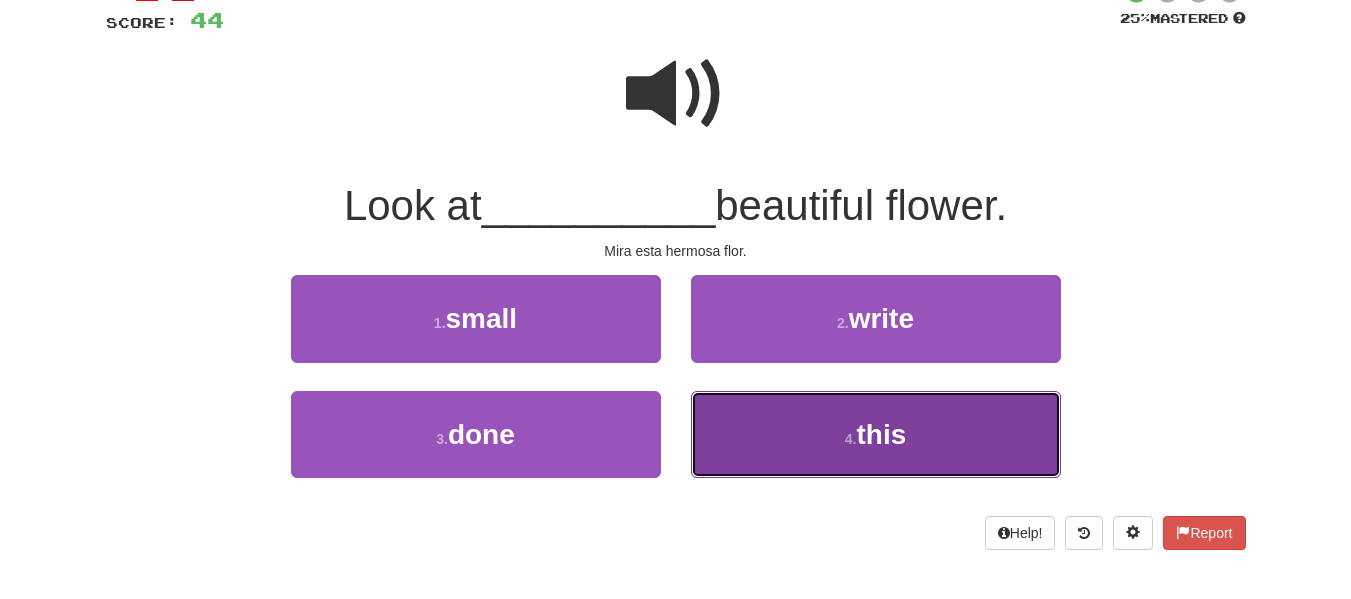 click on "4 .  this" at bounding box center (876, 434) 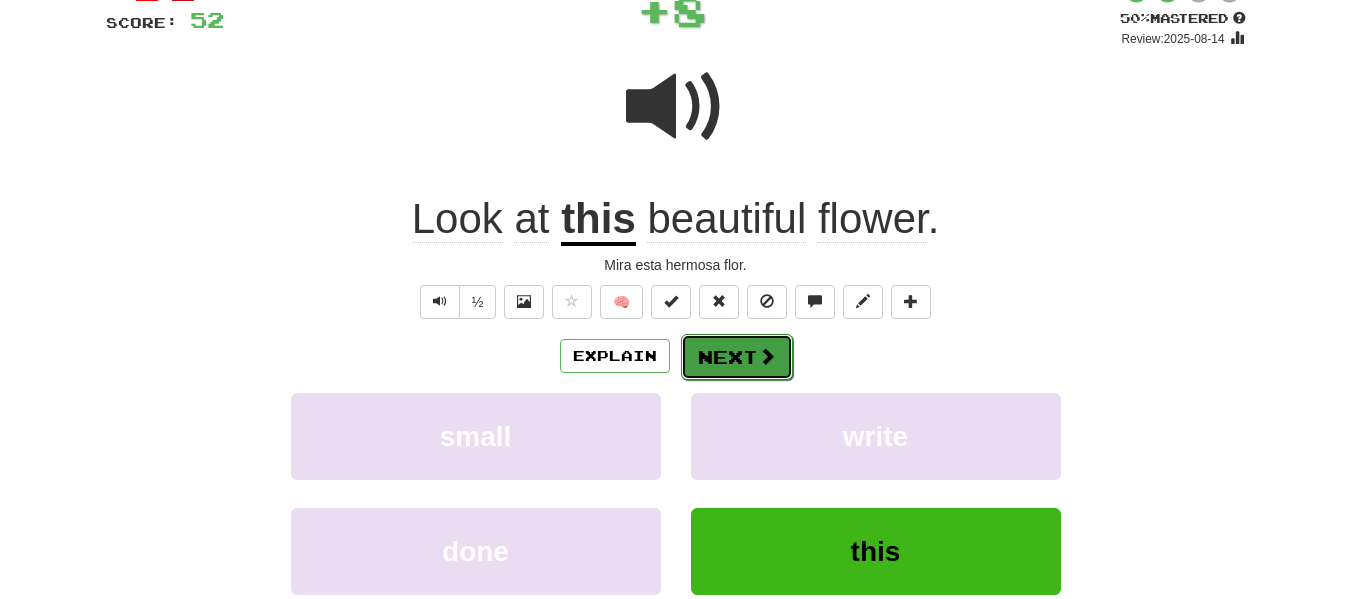 click on "Next" at bounding box center [737, 357] 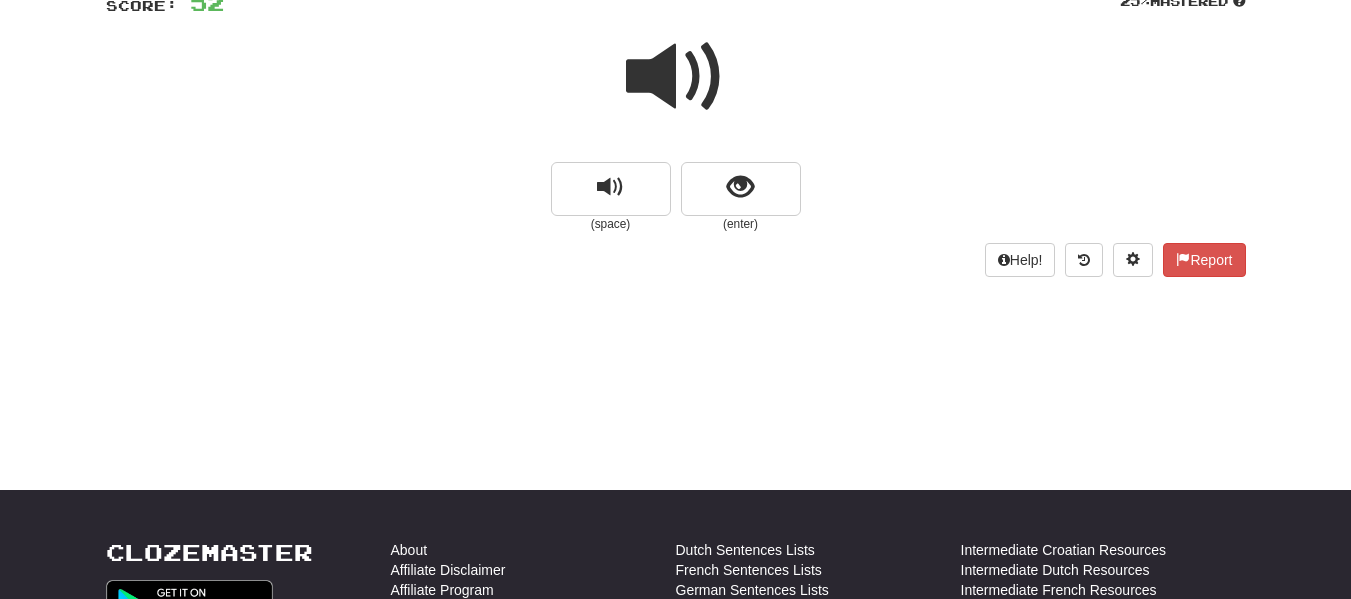 scroll, scrollTop: 160, scrollLeft: 0, axis: vertical 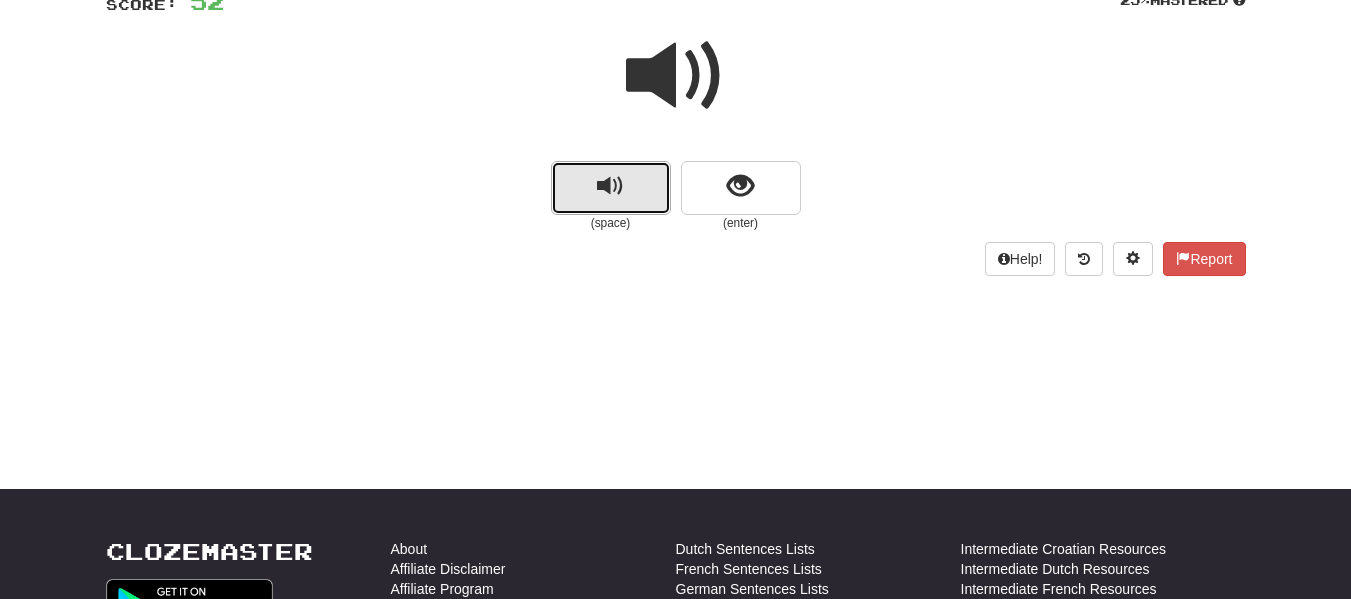 click at bounding box center (611, 188) 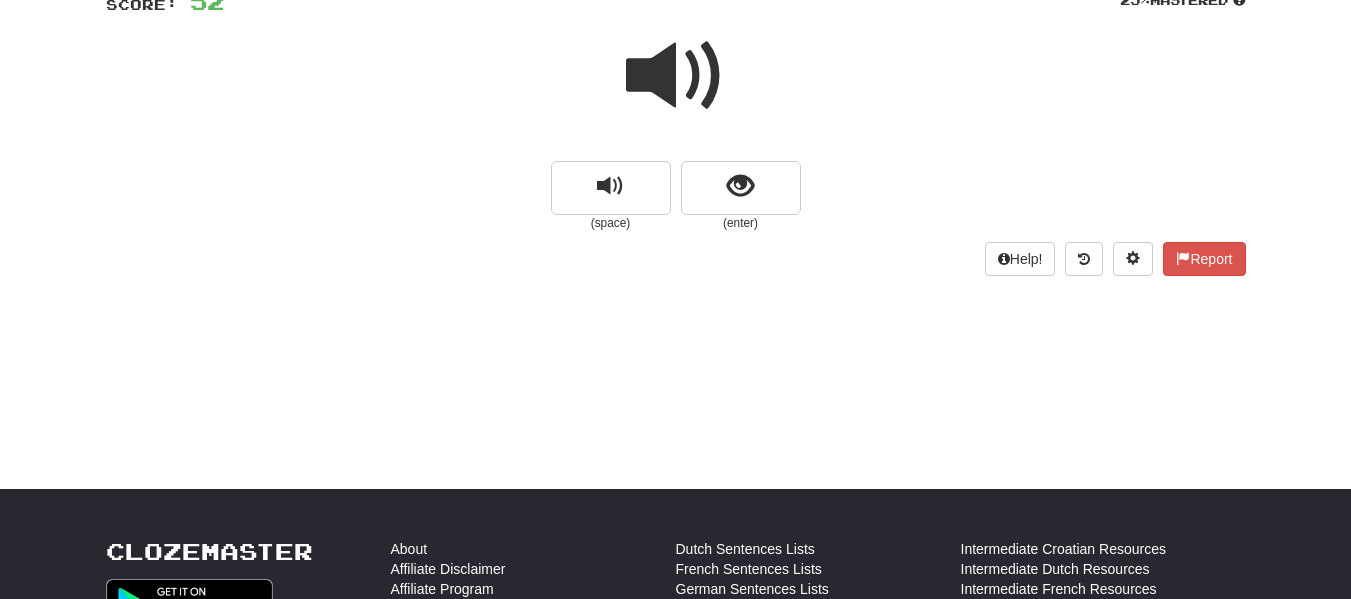 click on "Dashboard
Clozemaster
[USERNAME]
/
Toggle Dropdown
Dashboard
Leaderboard
Activity Feed
Notifications
Profile
Discussions
English
/
Español
Streak:
1
Review:
20
Points Today: 0
Languages
Account
Logout
[USERNAME]
/
Toggle Dropdown
Dashboard
Leaderboard
Activity Feed
Notifications
Profile
Discussions
English
/
Español
Streak:
1
Review:
20
Points Today: 0
Languages
Account
Logout
clozemaster
Correct   :   9 Incorrect   :   0 To go   :   1 Playing :  Fast Track Level 1  /  Score:   52 25 %  Mastered (space) (enter)  Help!  Report" at bounding box center (675, 139) 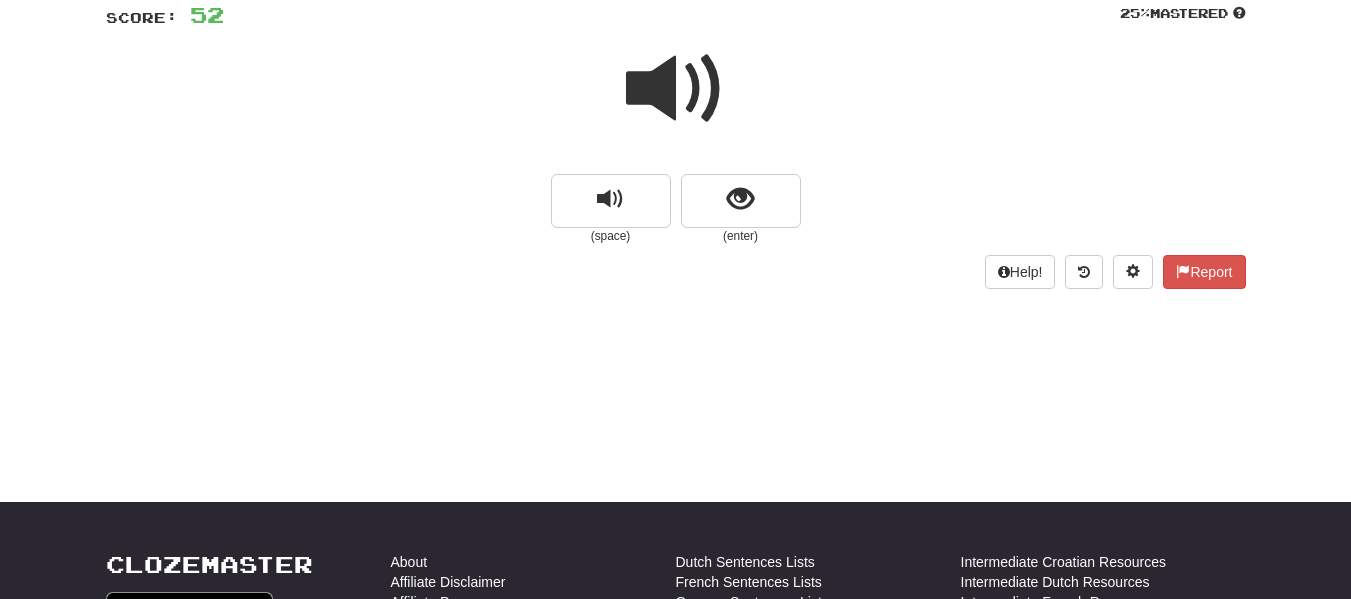 scroll, scrollTop: 139, scrollLeft: 0, axis: vertical 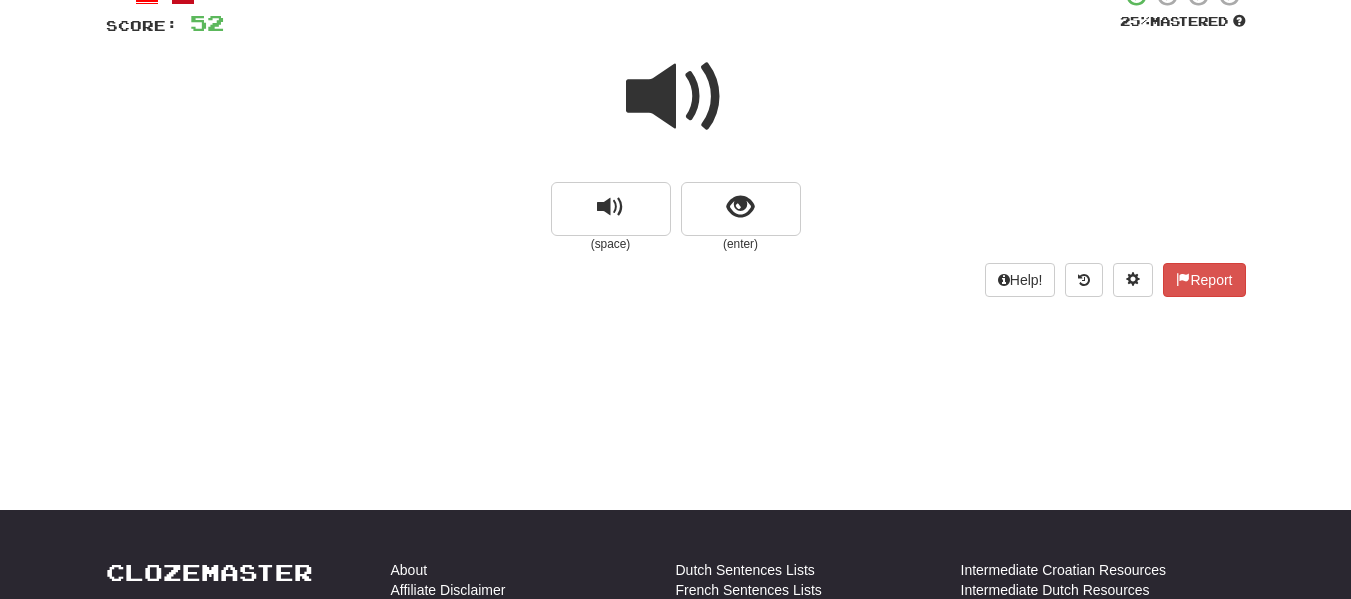 click on "Dashboard
Clozemaster
[USERNAME]
/
Toggle Dropdown
Dashboard
Leaderboard
Activity Feed
Notifications
Profile
Discussions
English
/
Español
Streak:
1
Review:
20
Points Today: 0
Languages
Account
Logout
[USERNAME]
/
Toggle Dropdown
Dashboard
Leaderboard
Activity Feed
Notifications
Profile
Discussions
English
/
Español
Streak:
1
Review:
20
Points Today: 0
Languages
Account
Logout
clozemaster
Correct   :   9 Incorrect   :   0 To go   :   1 Playing :  Fast Track Level 1  /  Score:   52 25 %  Mastered (space) (enter)  Help!  Report" at bounding box center (675, 160) 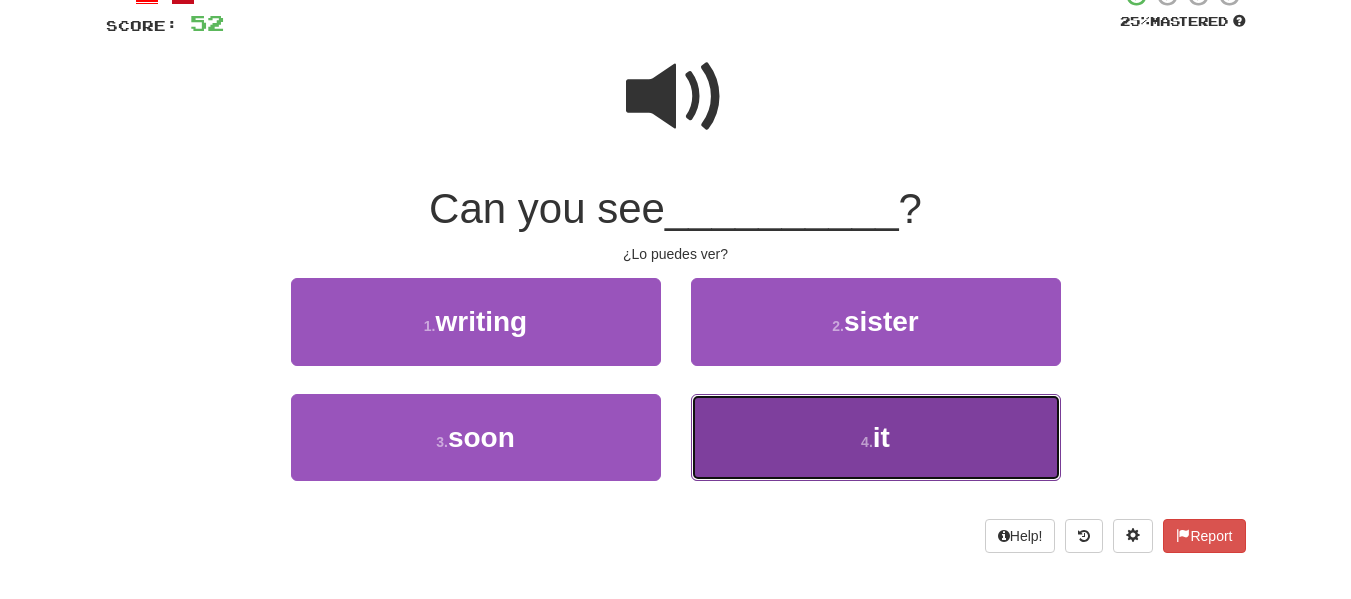 click on "4 .  it" at bounding box center (876, 437) 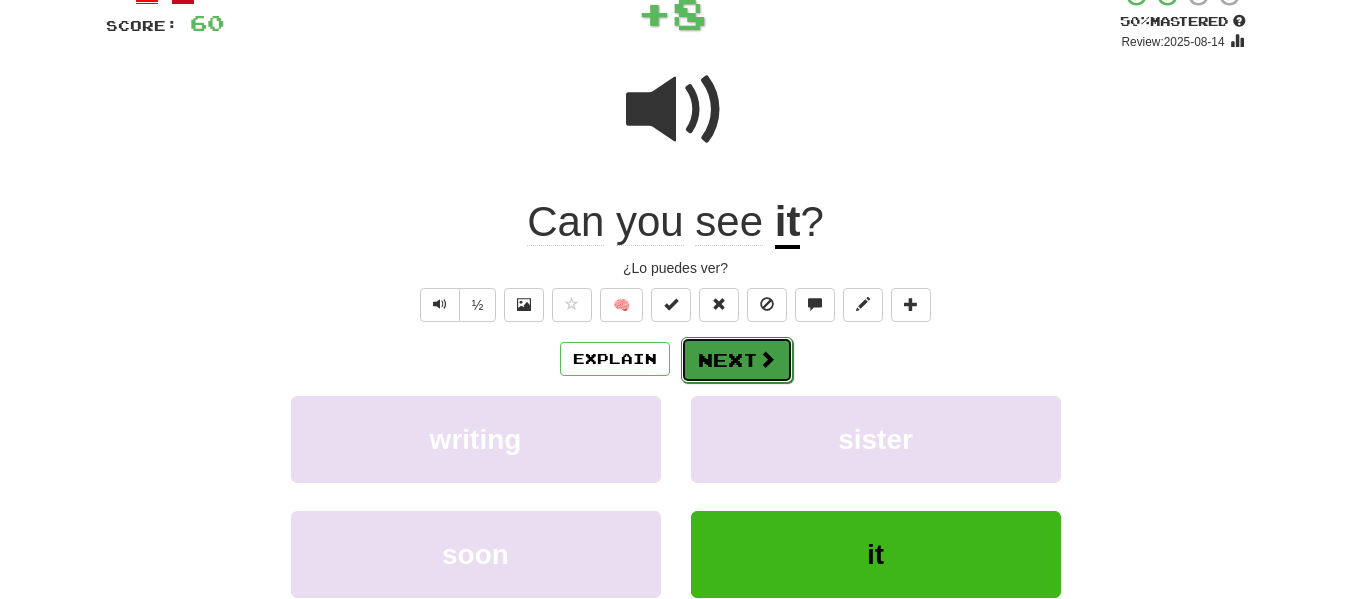 click on "Next" at bounding box center [737, 360] 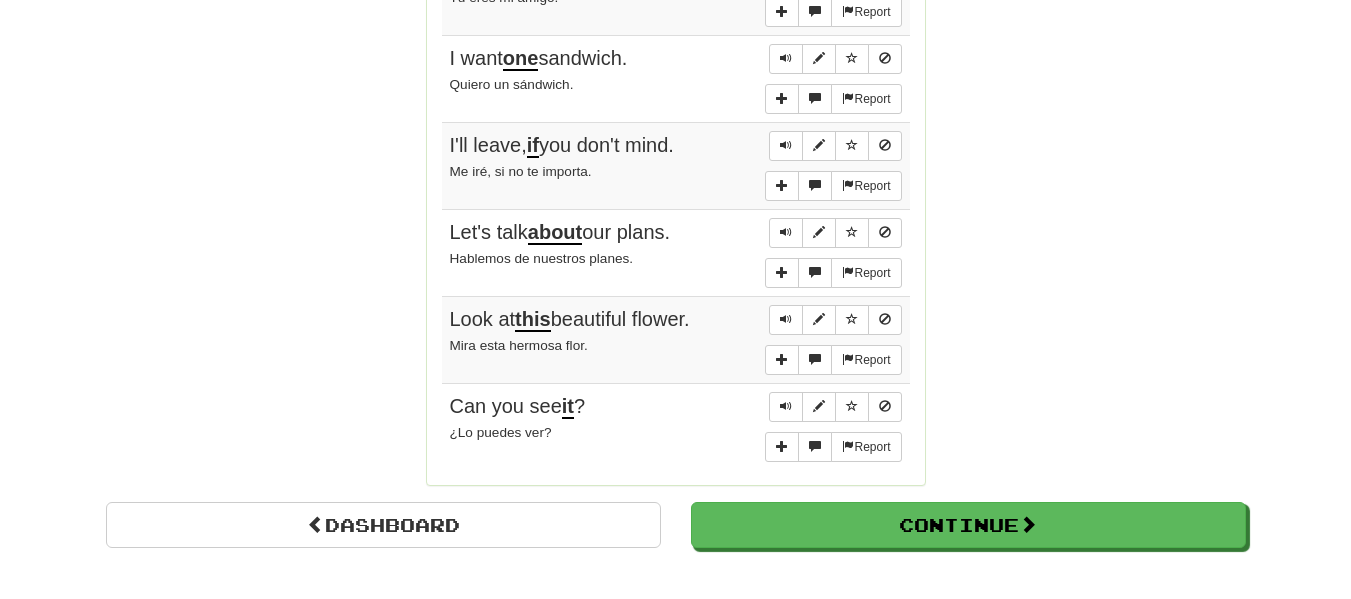scroll, scrollTop: 1617, scrollLeft: 0, axis: vertical 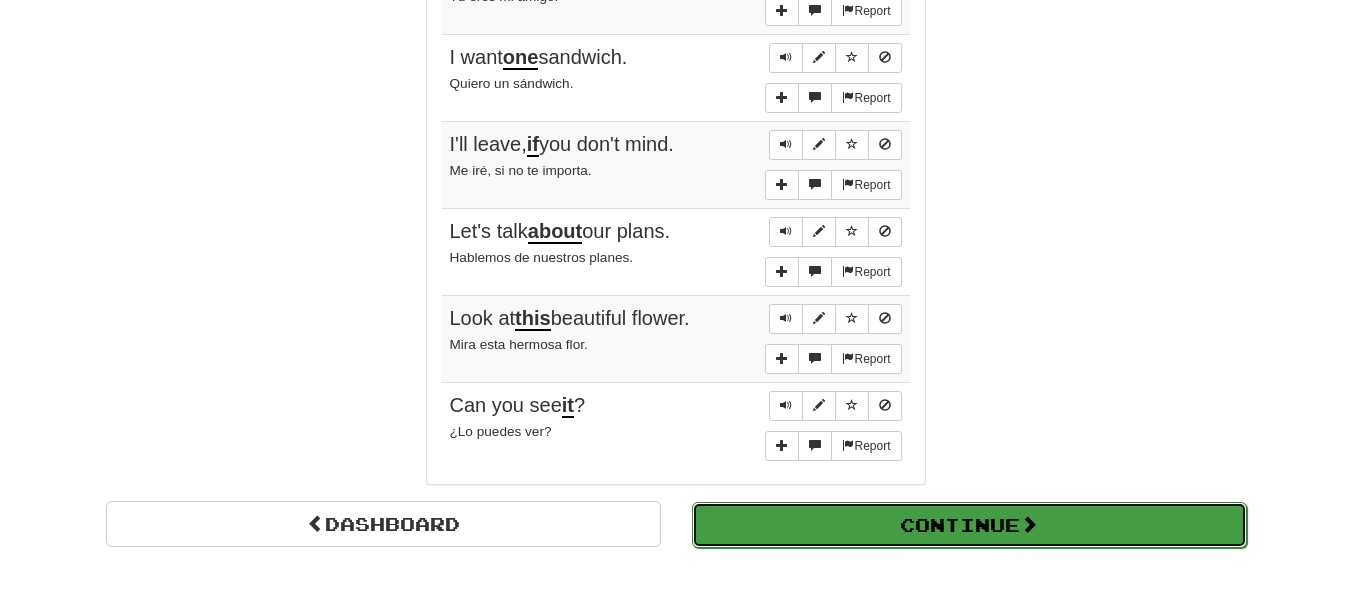 click on "Continue" at bounding box center (969, 525) 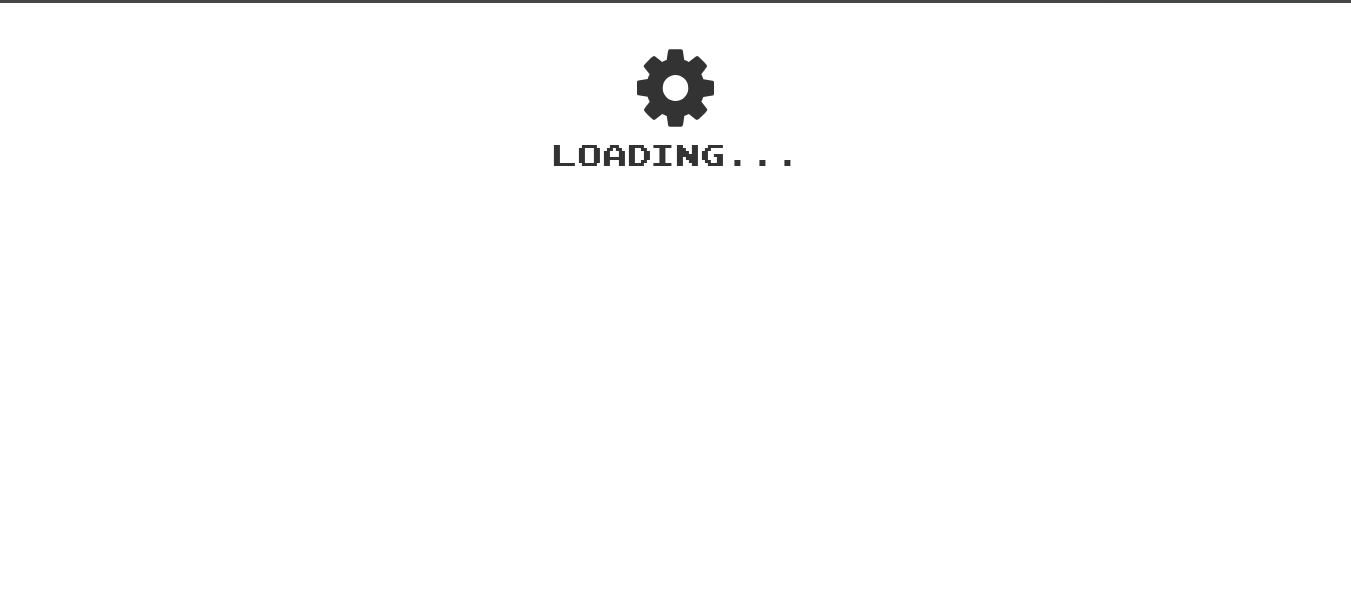 scroll, scrollTop: 49, scrollLeft: 0, axis: vertical 